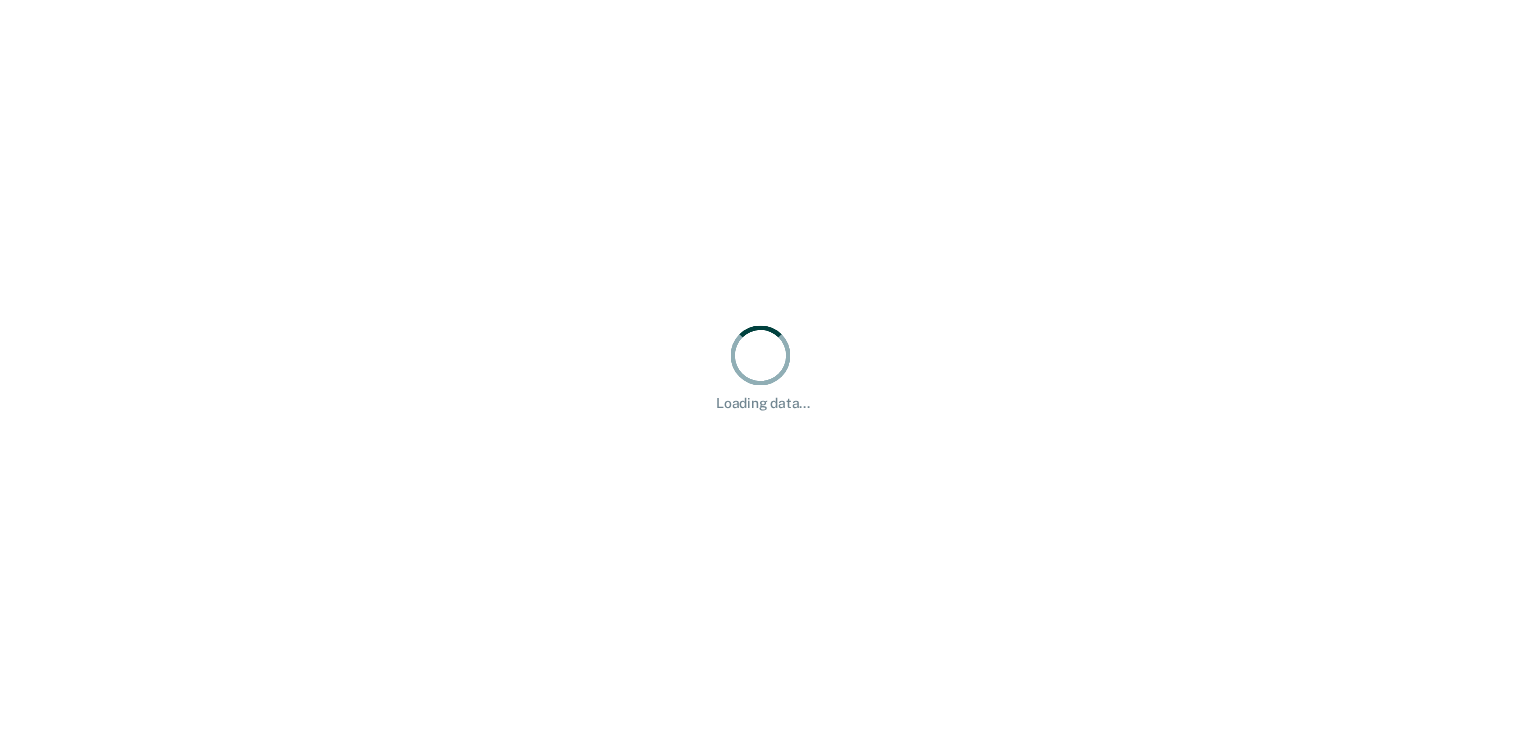 scroll, scrollTop: 0, scrollLeft: 0, axis: both 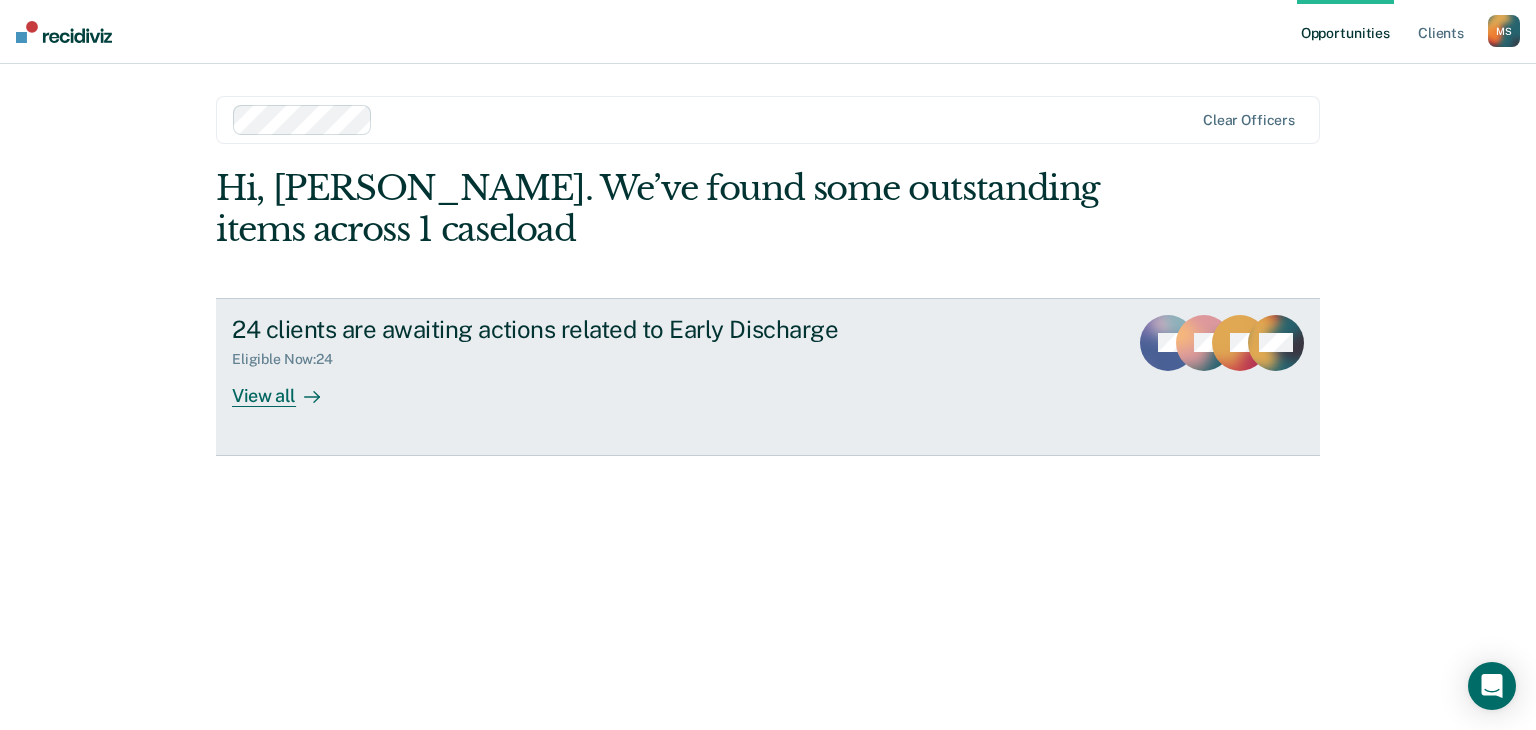 click on "View all" at bounding box center (288, 387) 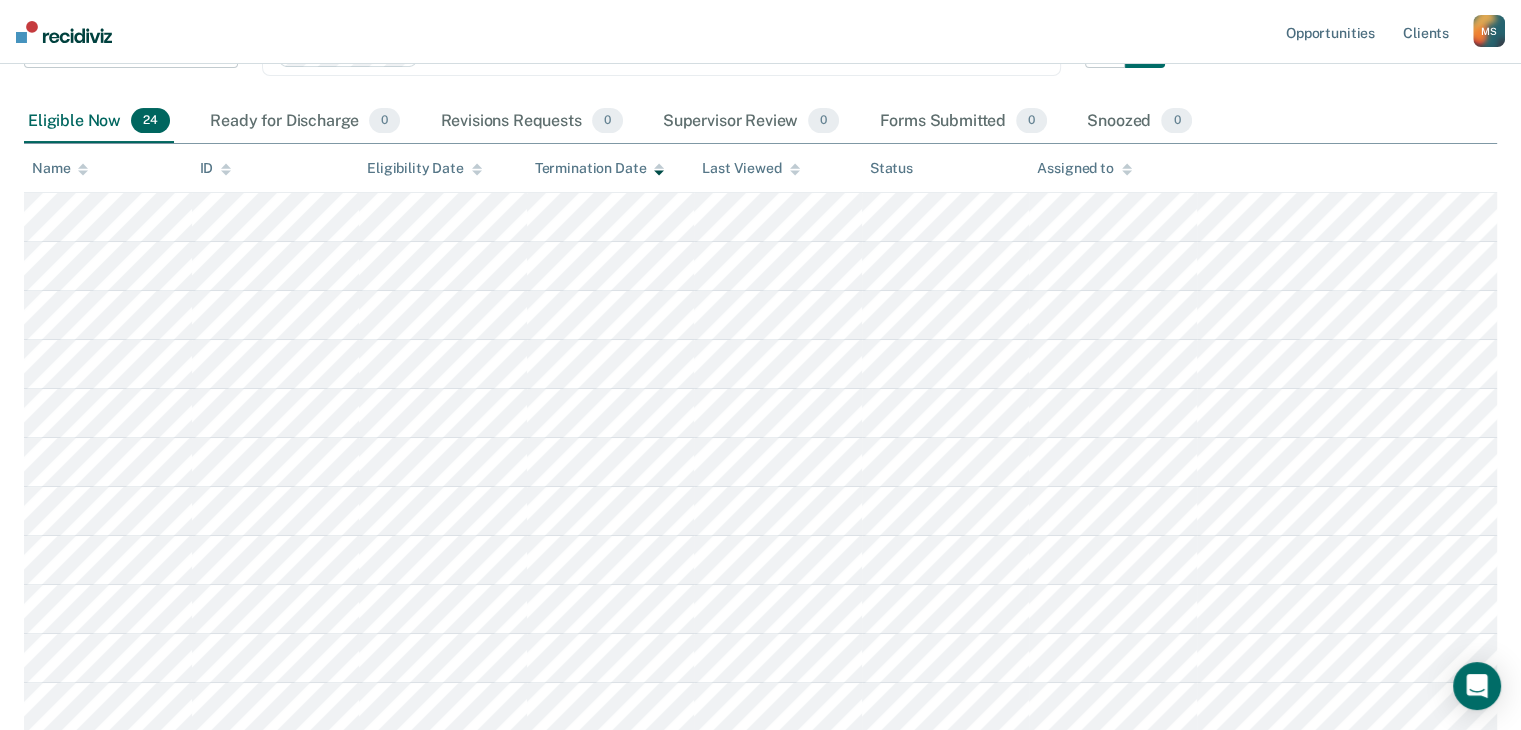 scroll, scrollTop: 212, scrollLeft: 0, axis: vertical 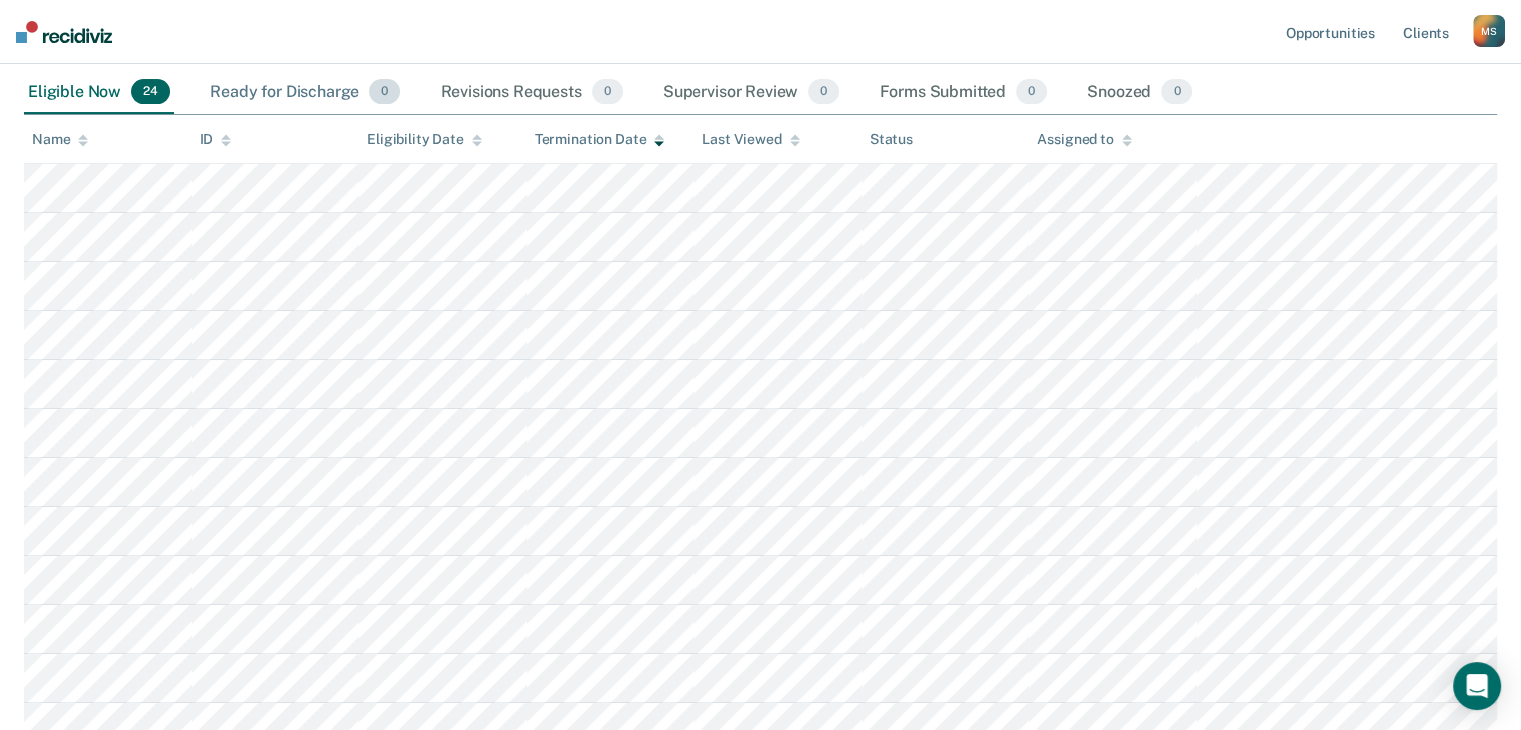 click on "Ready for Discharge 0" at bounding box center [305, 93] 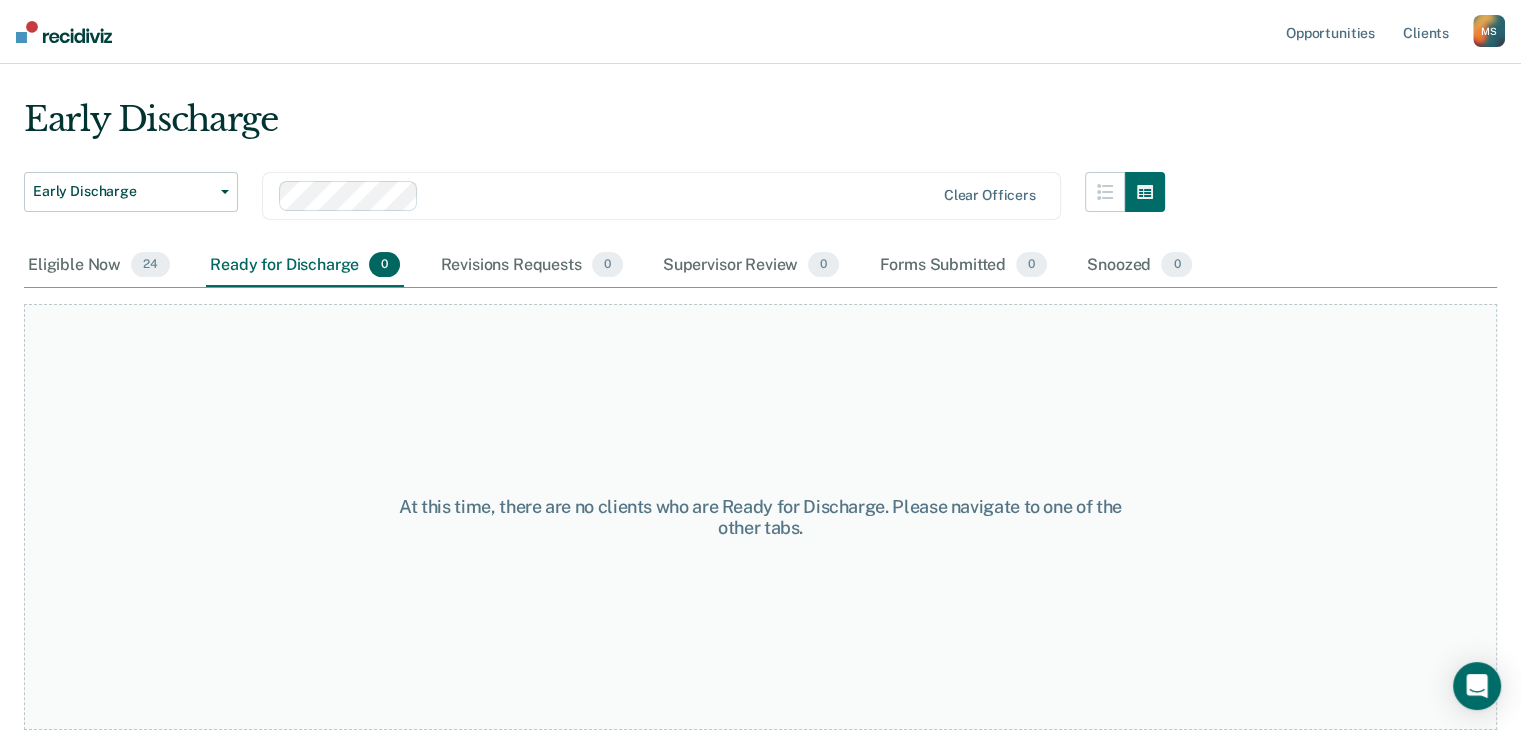 scroll, scrollTop: 37, scrollLeft: 0, axis: vertical 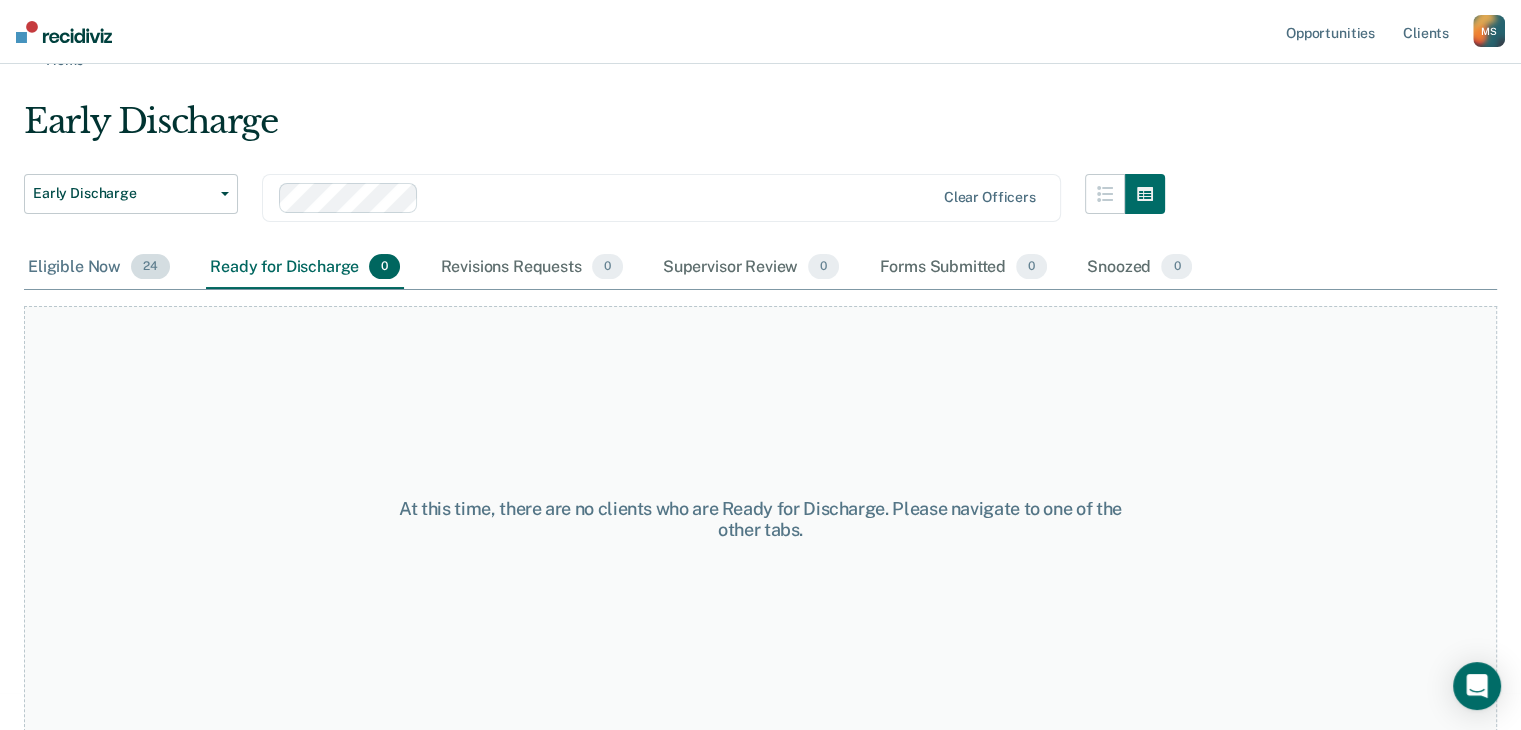 click on "Eligible Now 24" at bounding box center (99, 268) 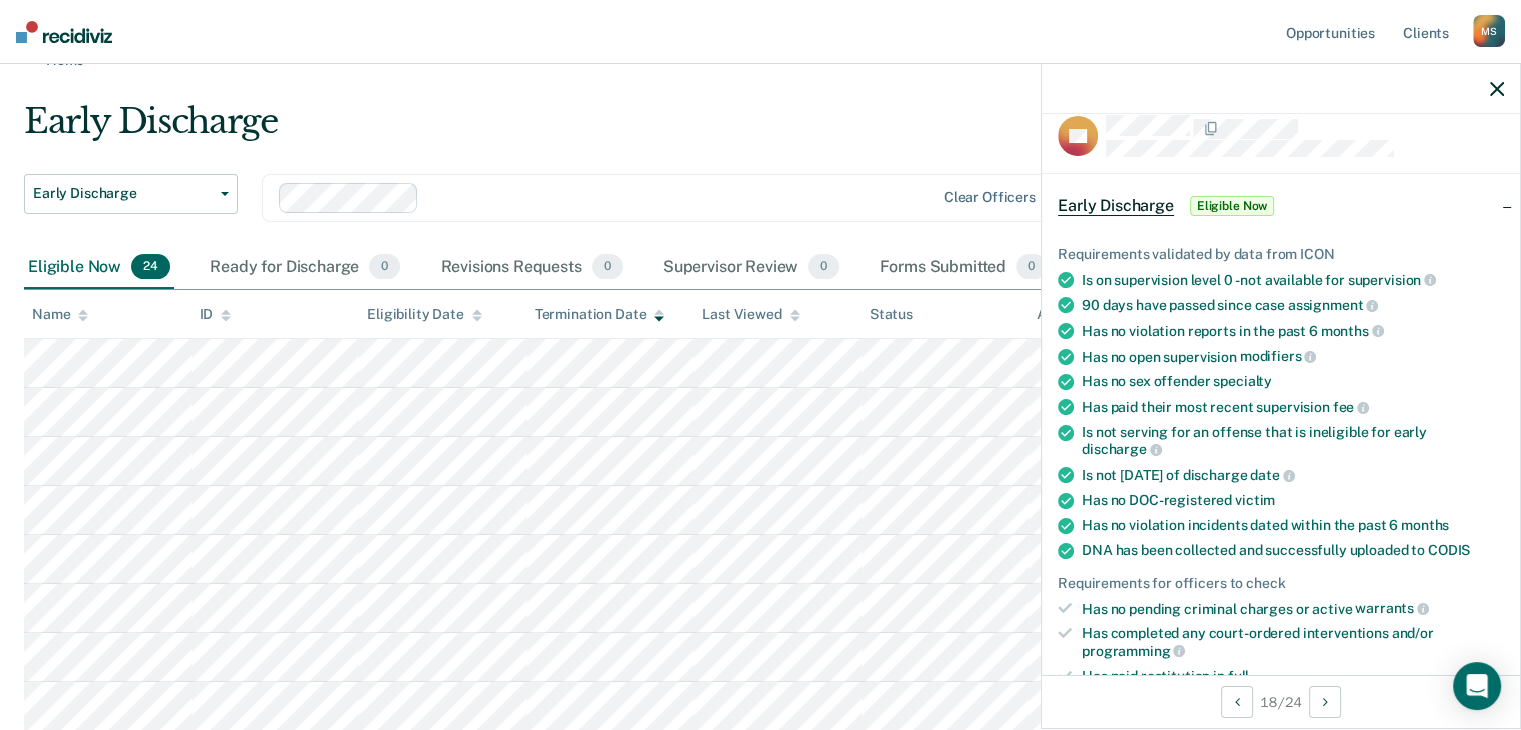 scroll, scrollTop: 0, scrollLeft: 0, axis: both 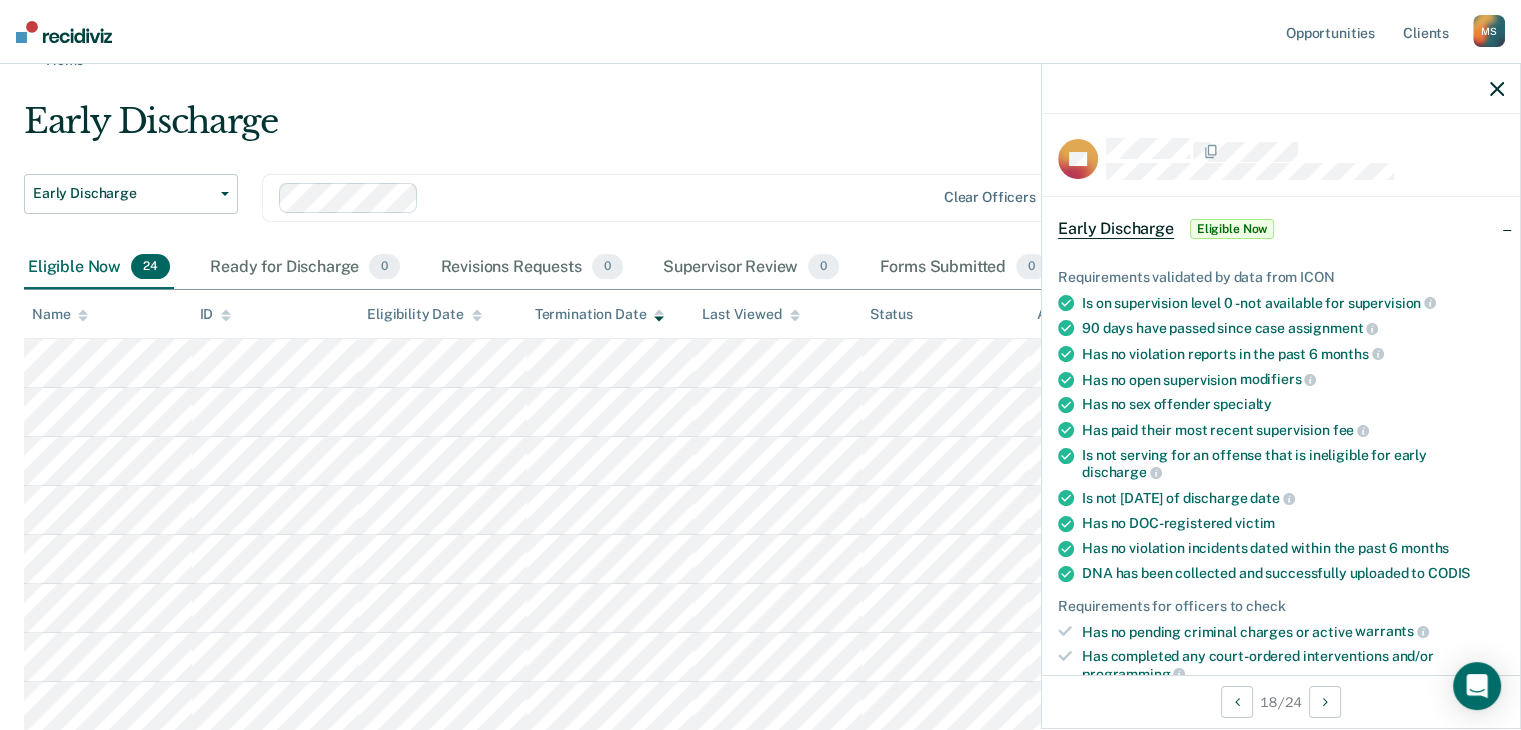 click 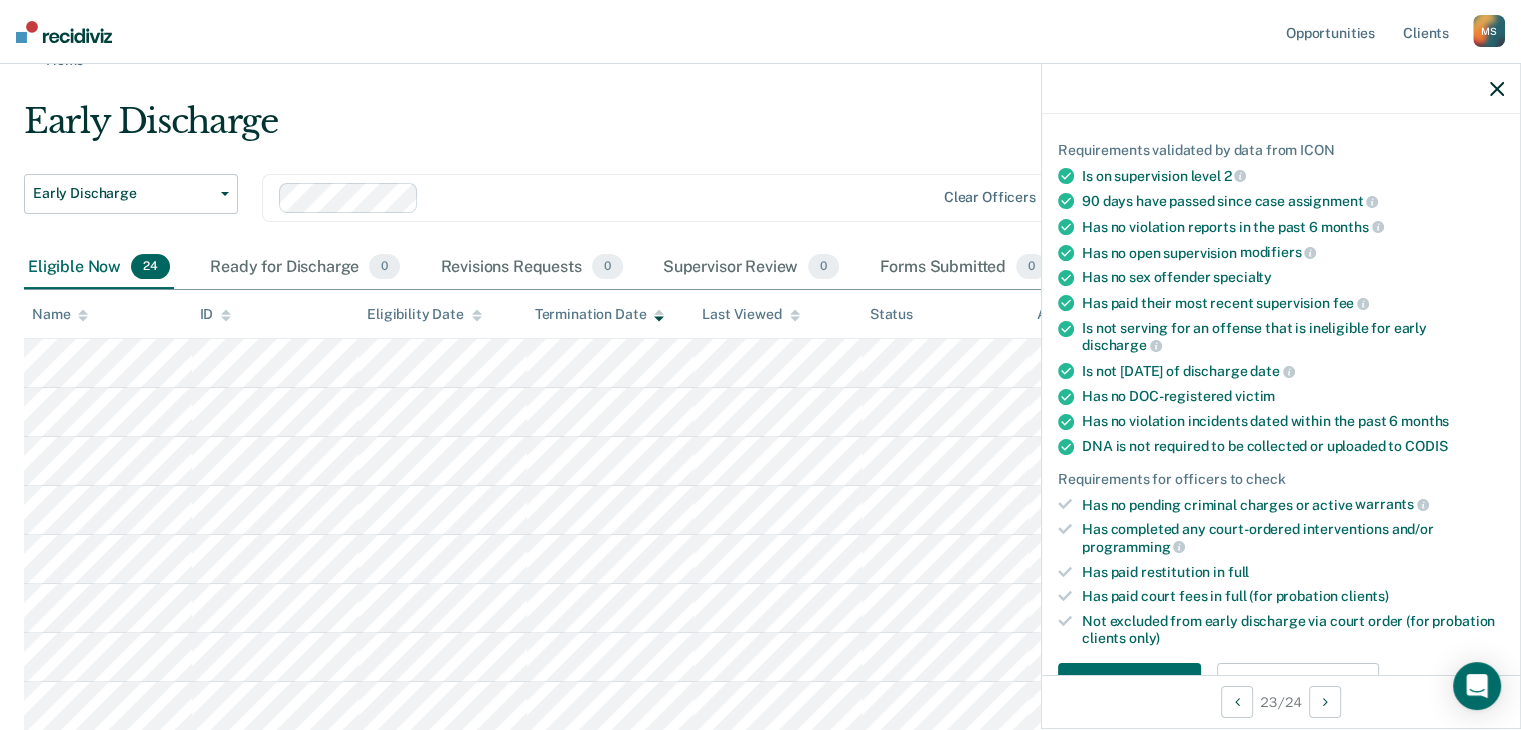 scroll, scrollTop: 0, scrollLeft: 0, axis: both 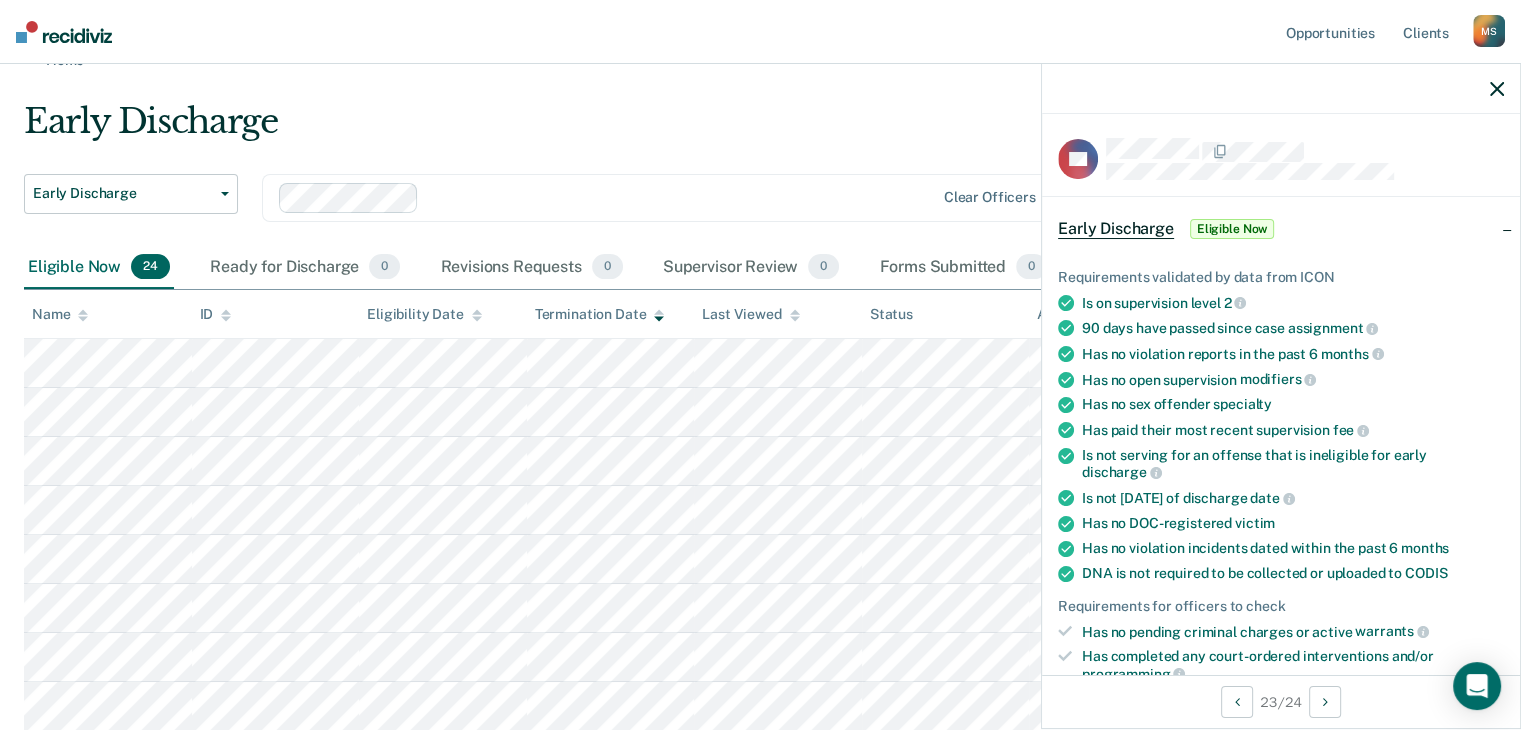 click on "Early Discharge" at bounding box center [594, 129] 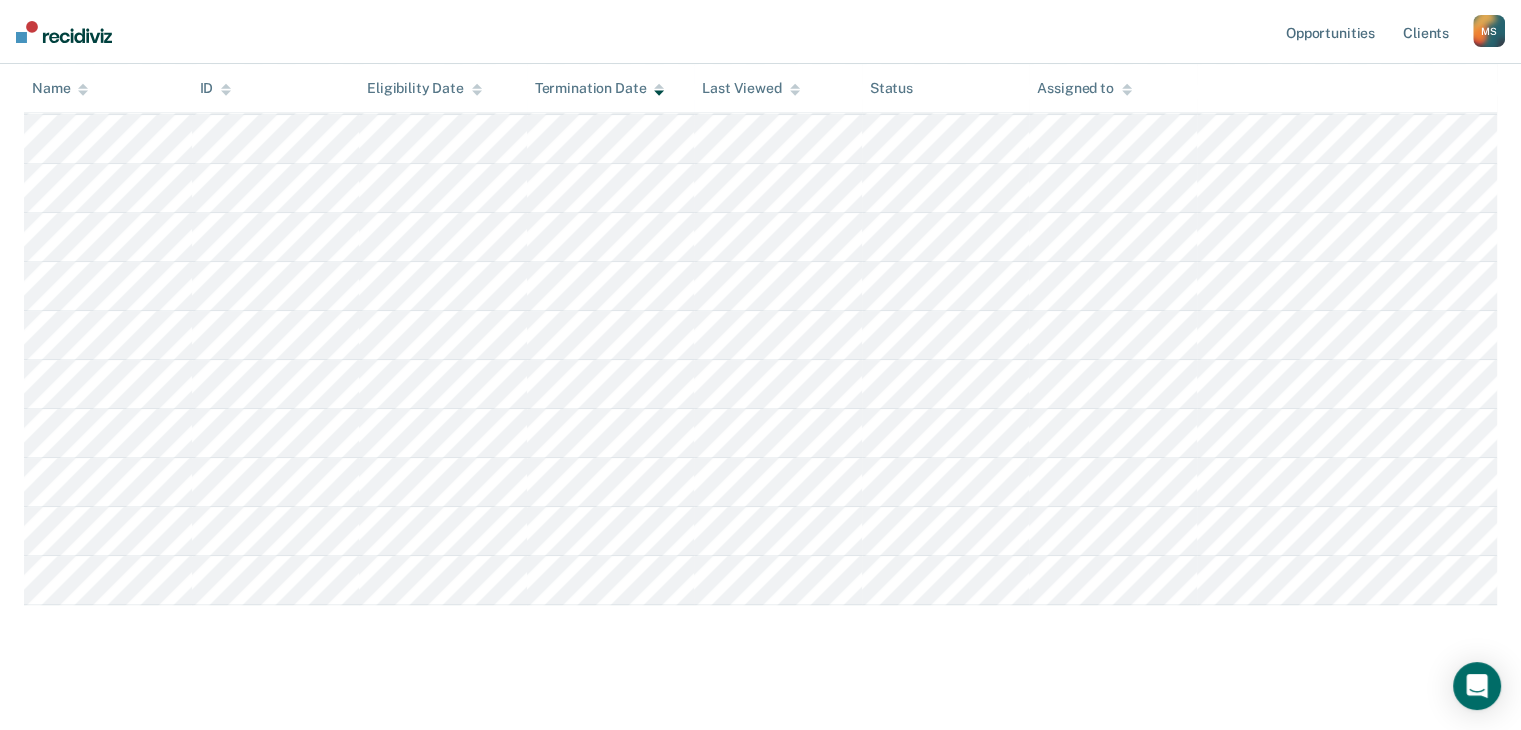 scroll, scrollTop: 964, scrollLeft: 0, axis: vertical 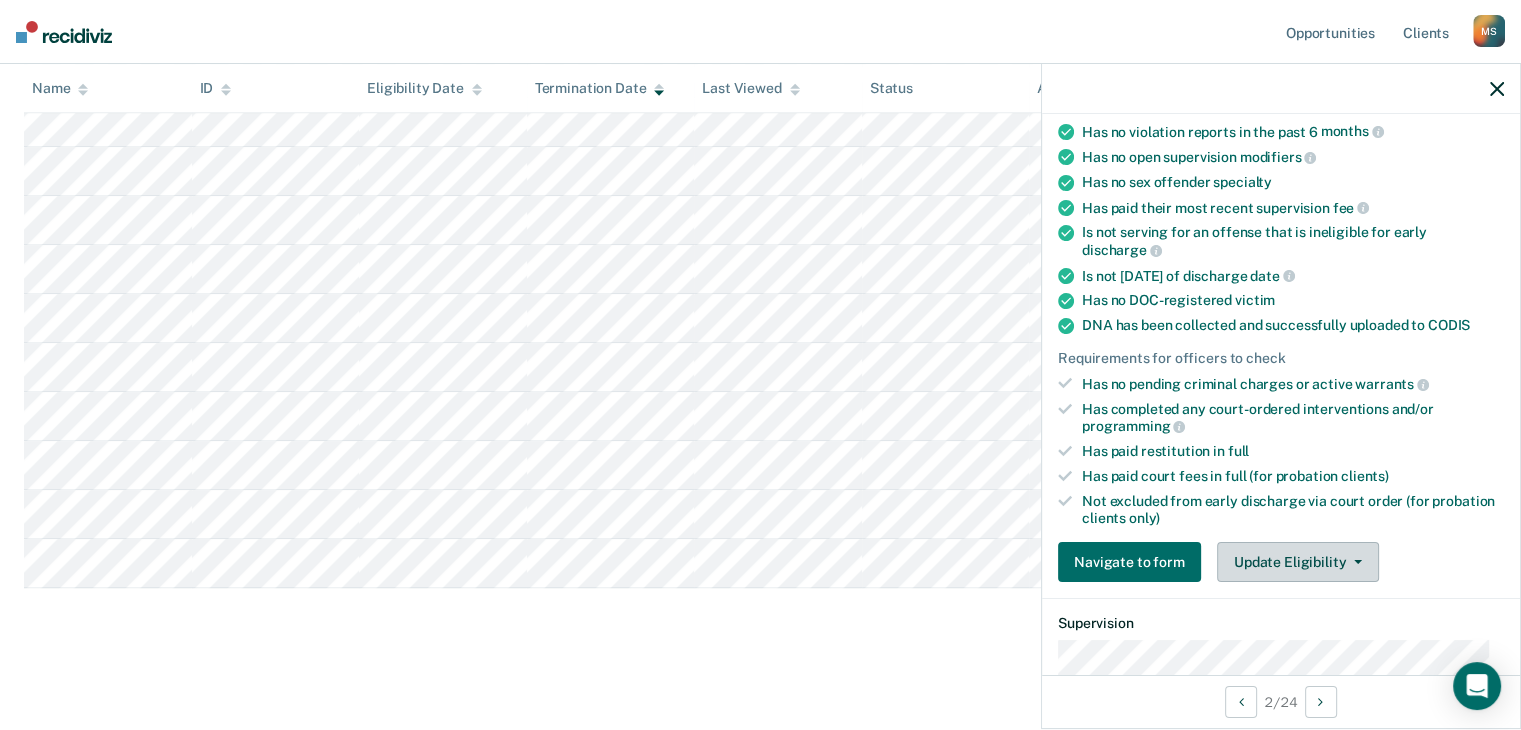 click on "Update Eligibility" at bounding box center [1298, 562] 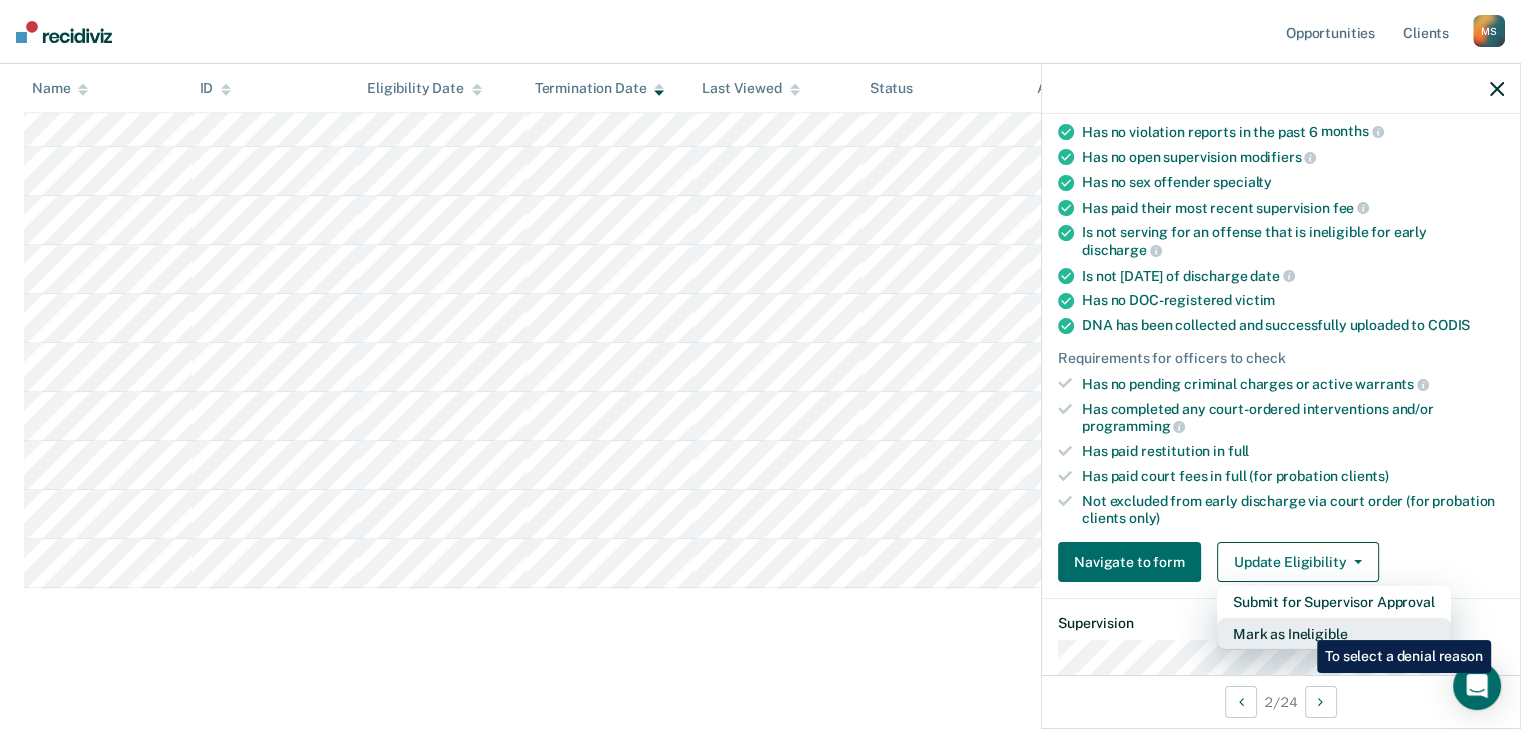 click on "Mark as Ineligible" at bounding box center [1334, 634] 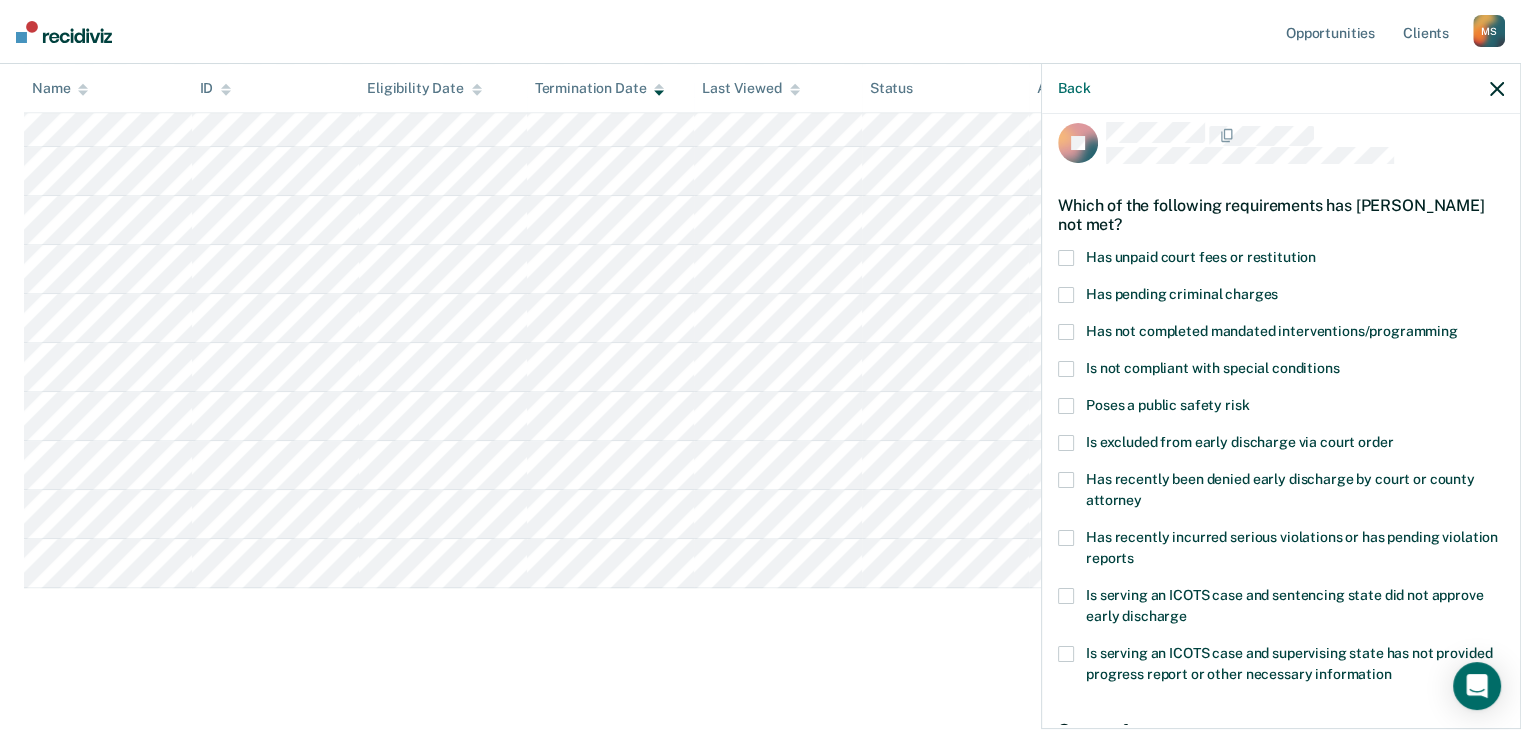 scroll, scrollTop: 0, scrollLeft: 0, axis: both 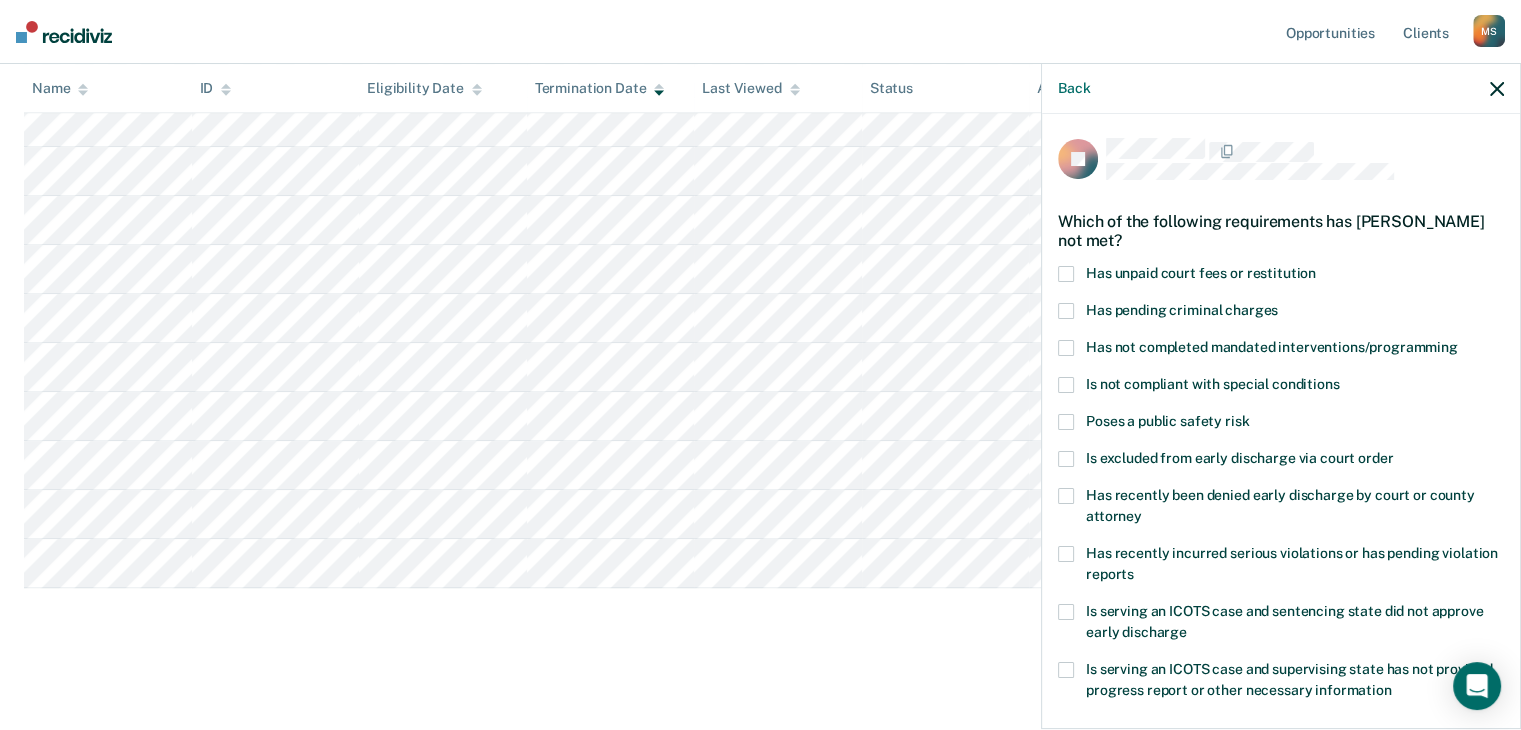 click at bounding box center (1066, 348) 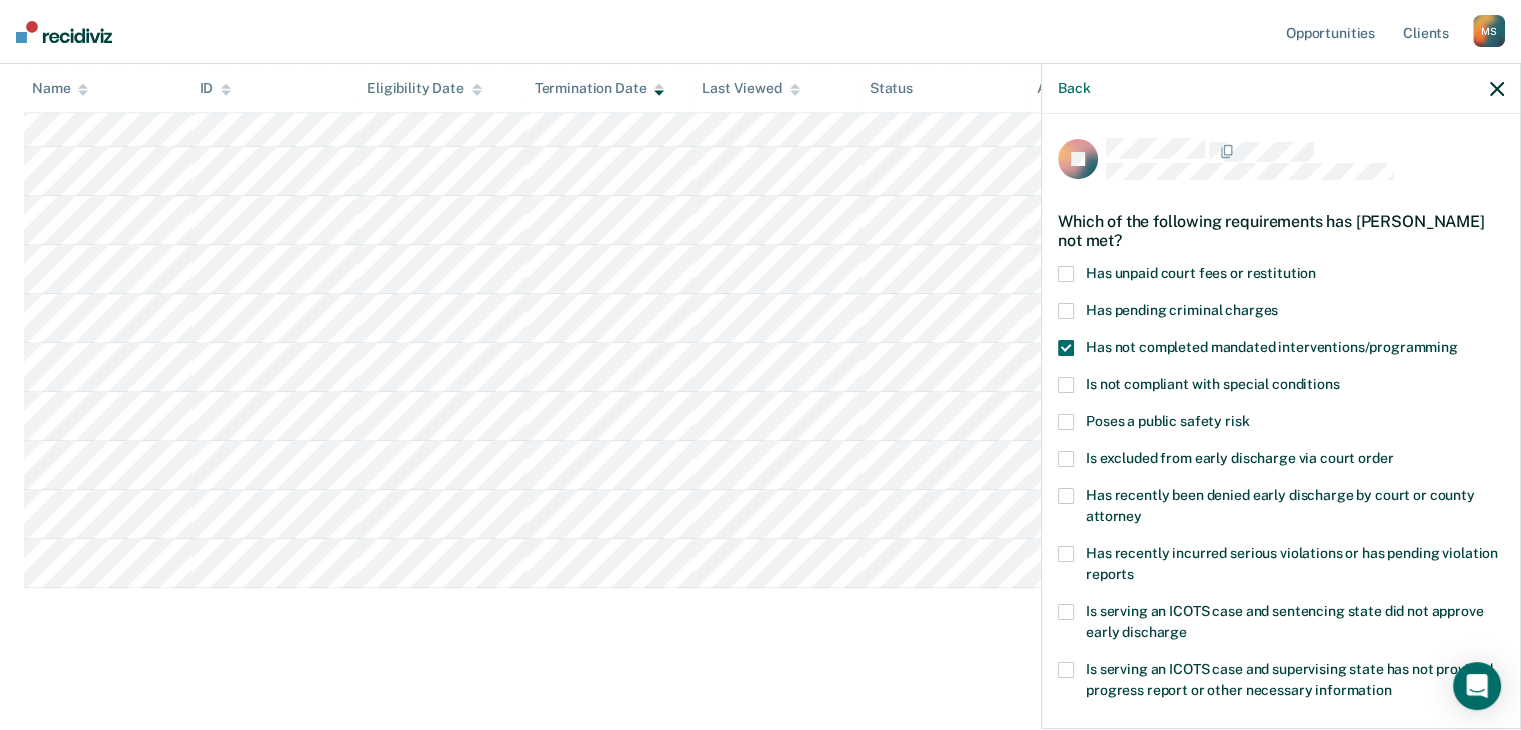 click at bounding box center [1066, 385] 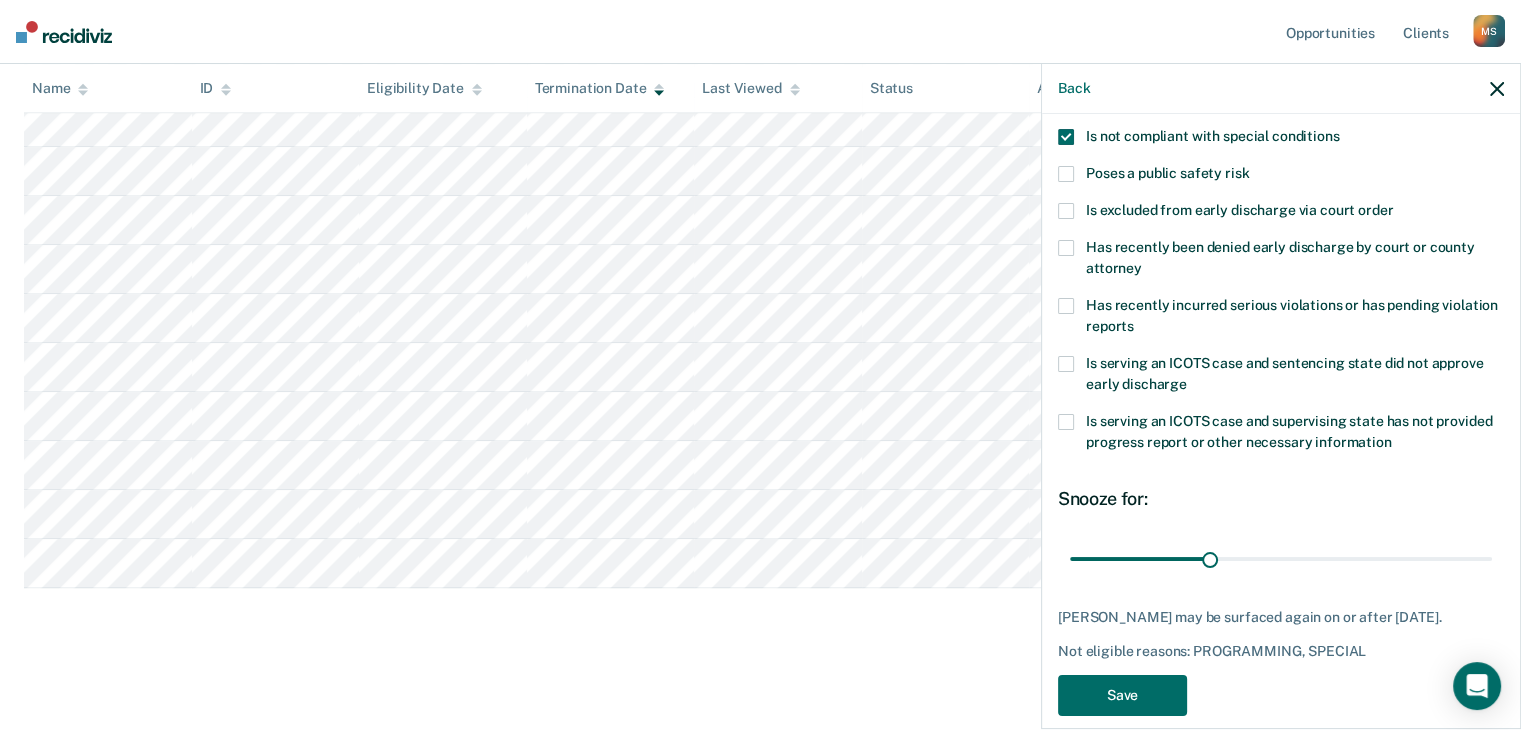 scroll, scrollTop: 272, scrollLeft: 0, axis: vertical 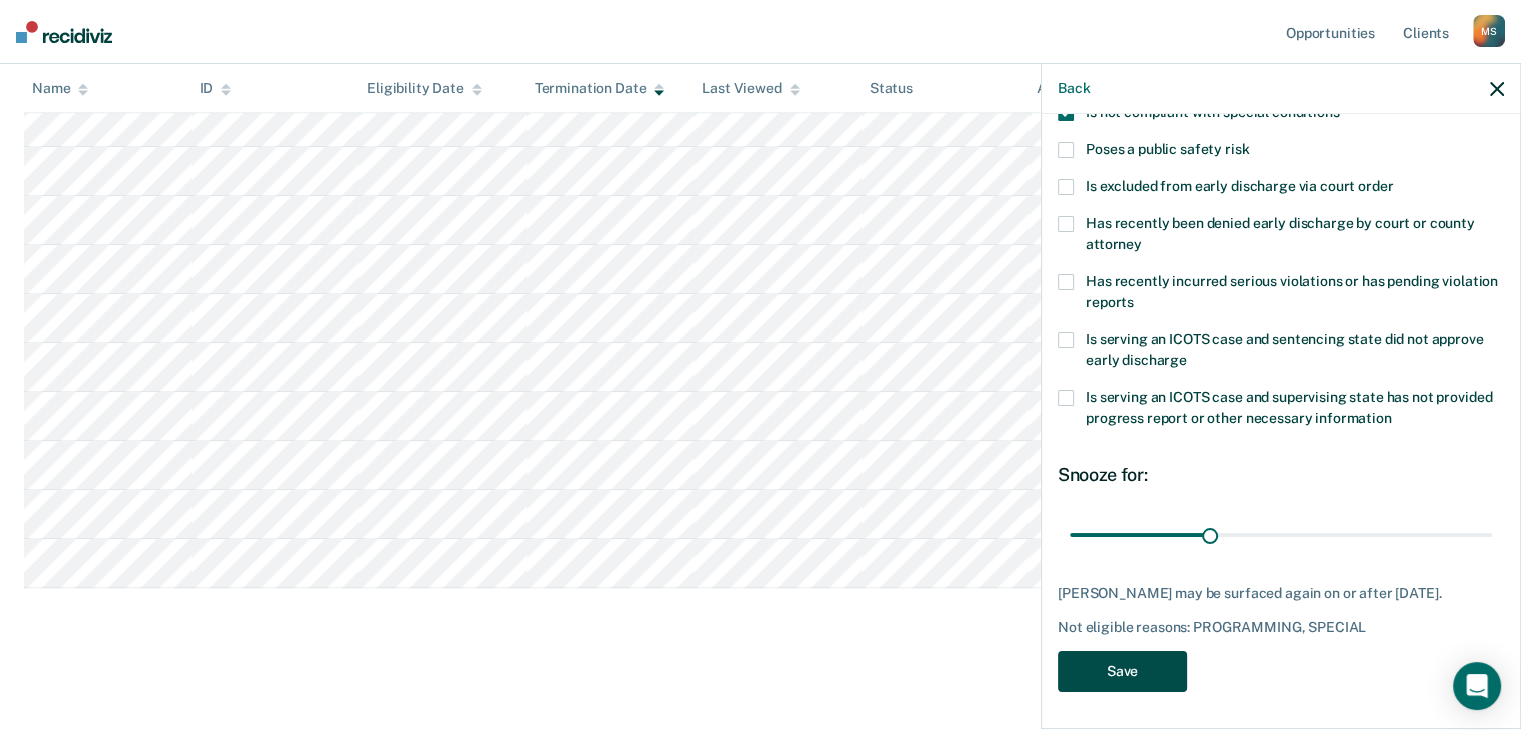 click on "Save" at bounding box center (1122, 671) 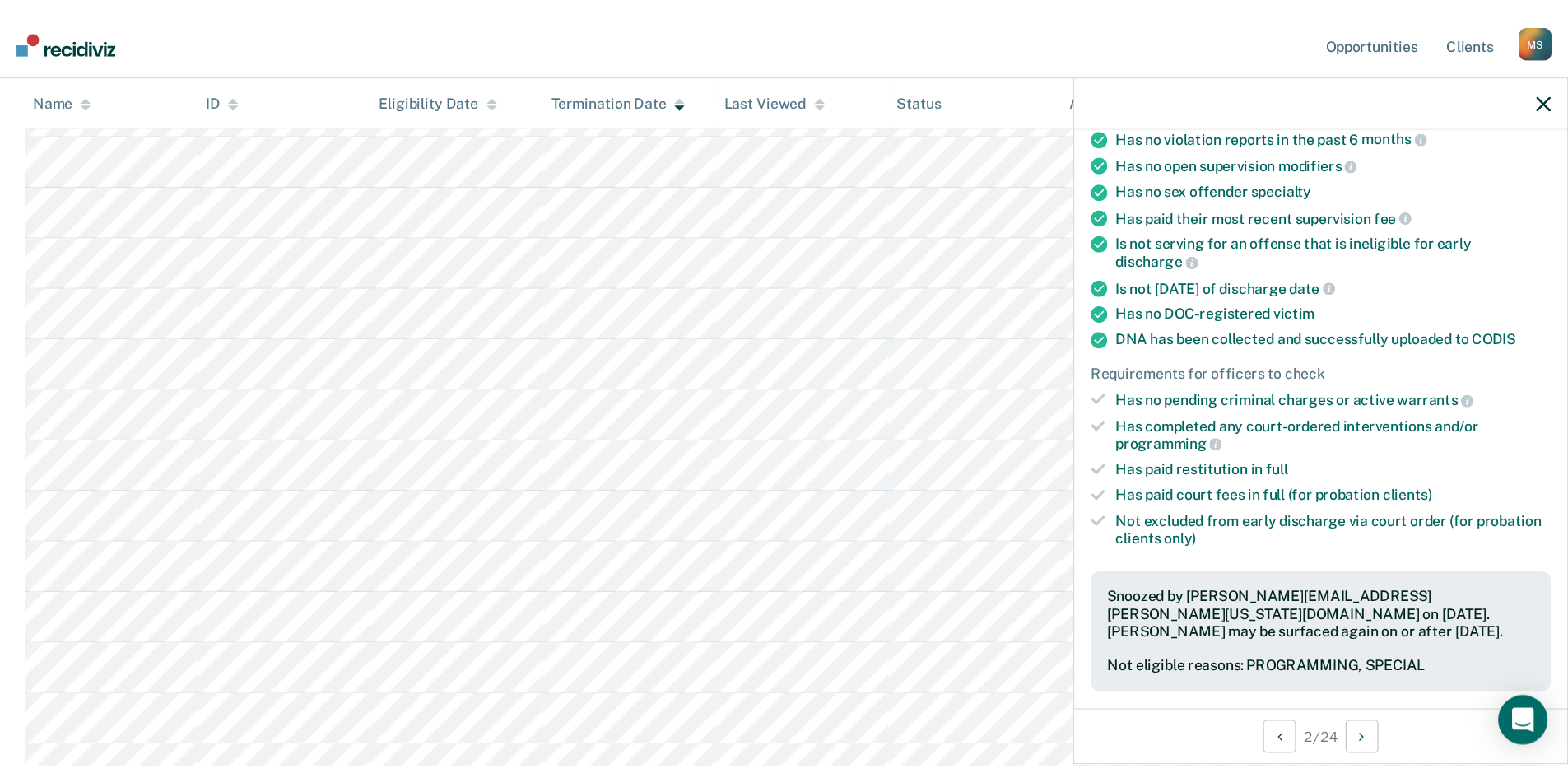 scroll, scrollTop: 494, scrollLeft: 0, axis: vertical 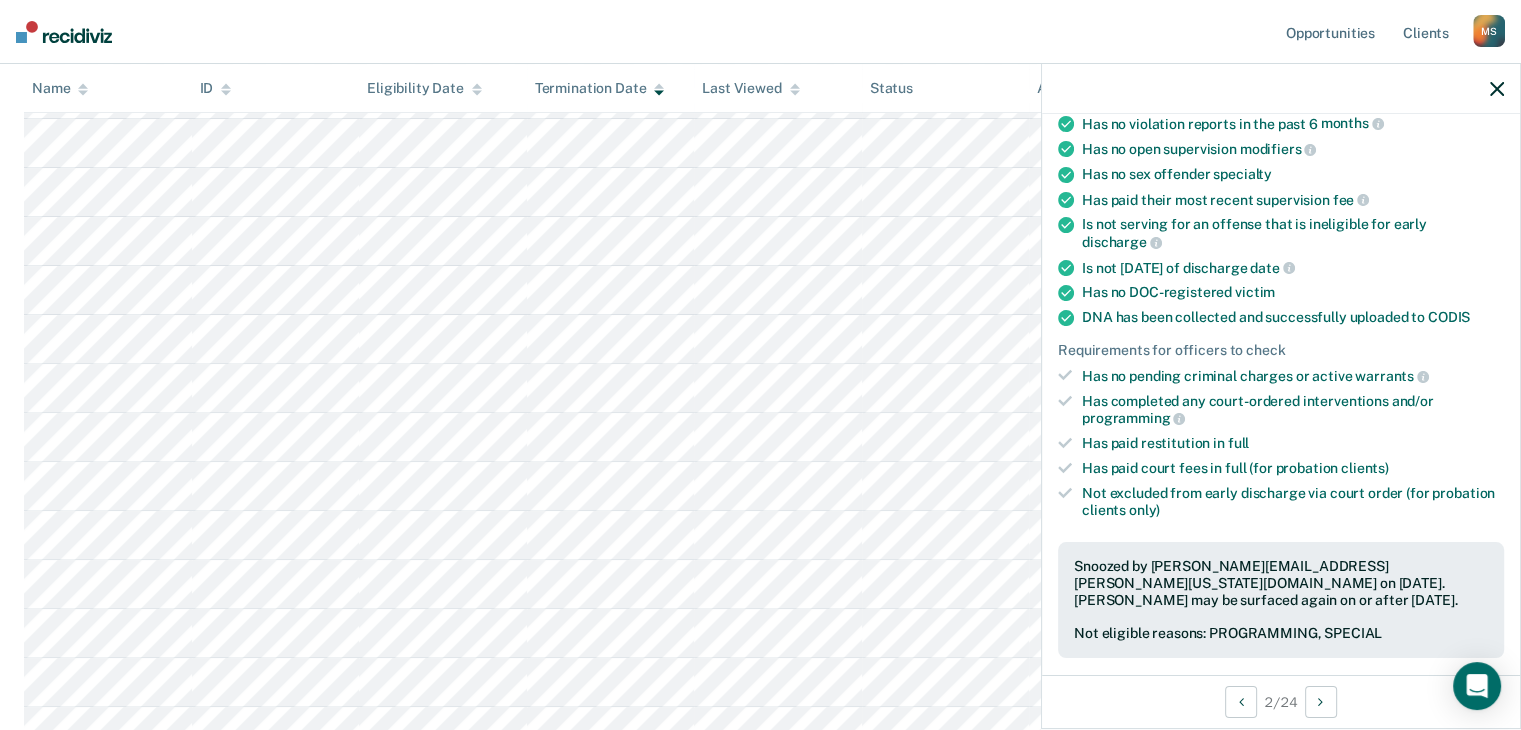 click 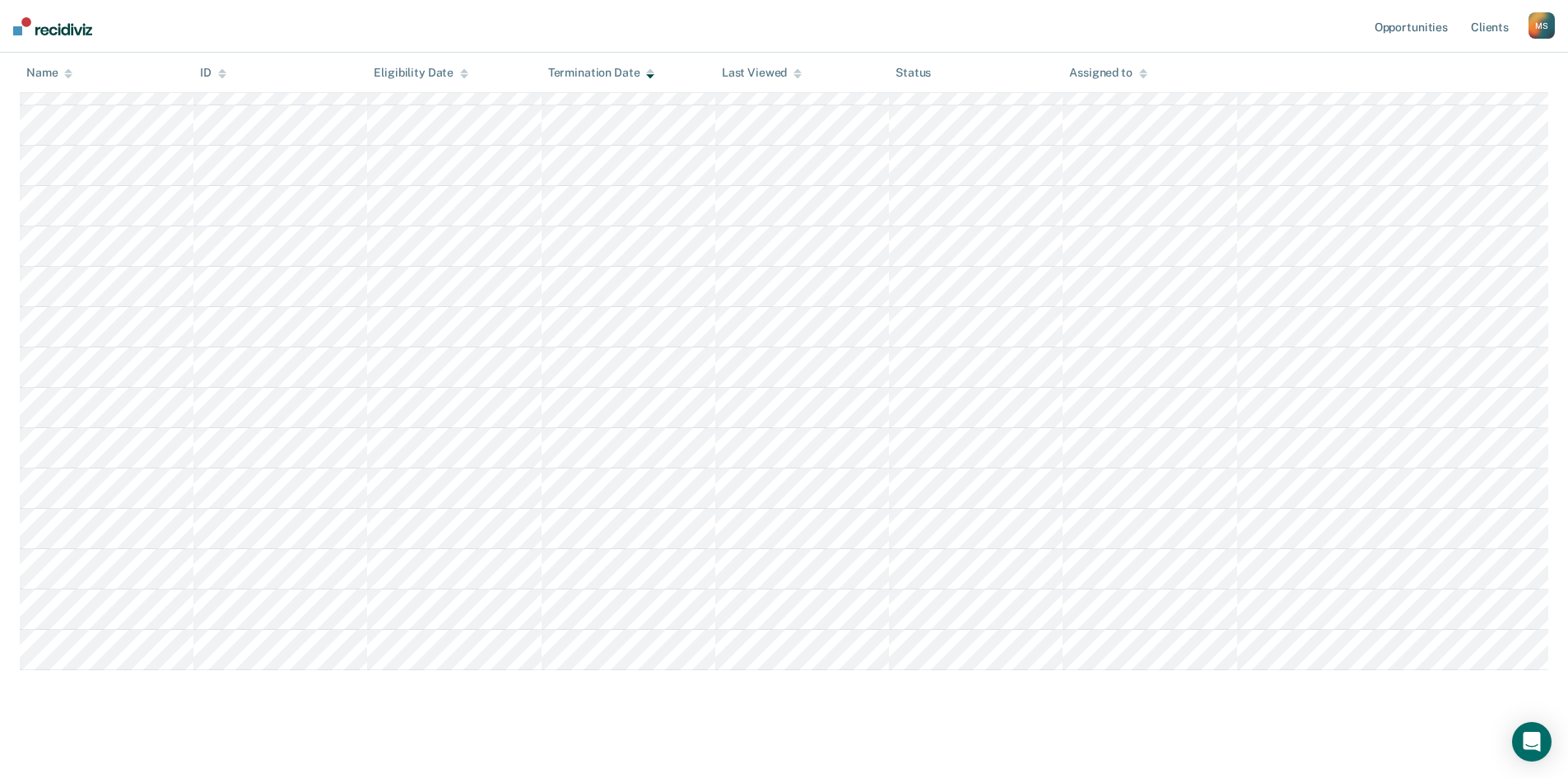 scroll, scrollTop: 576, scrollLeft: 0, axis: vertical 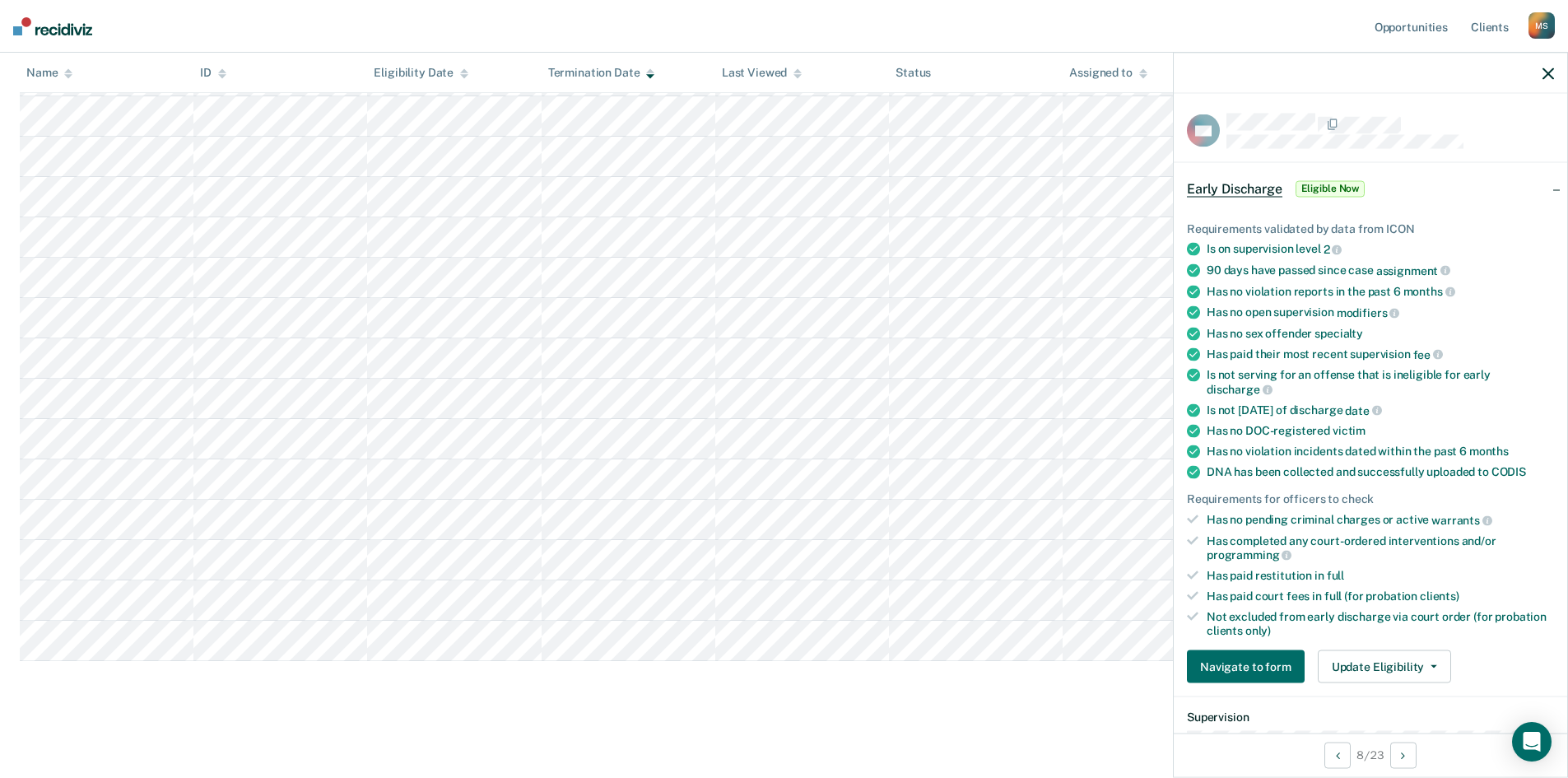 click 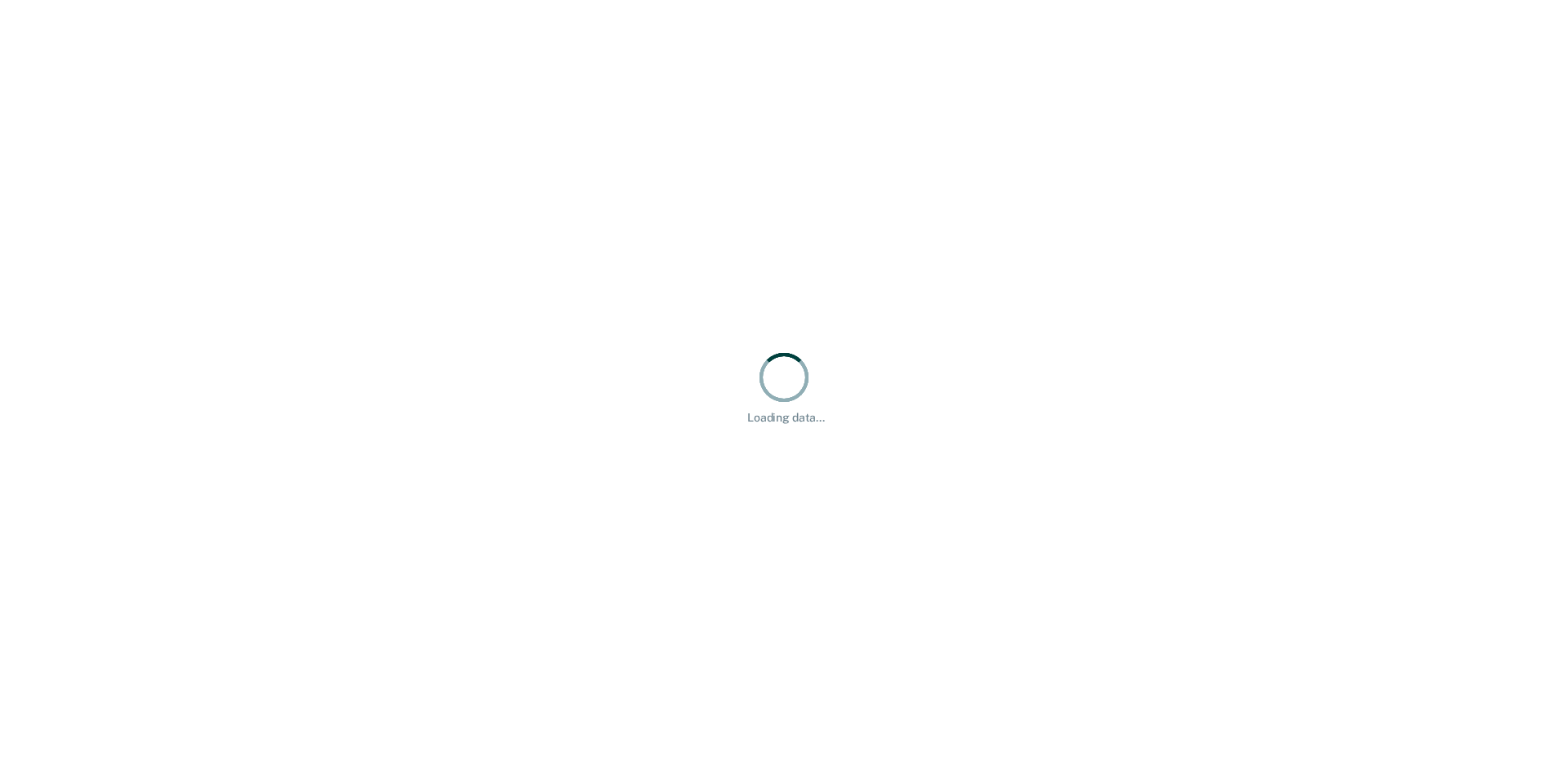 scroll, scrollTop: 0, scrollLeft: 0, axis: both 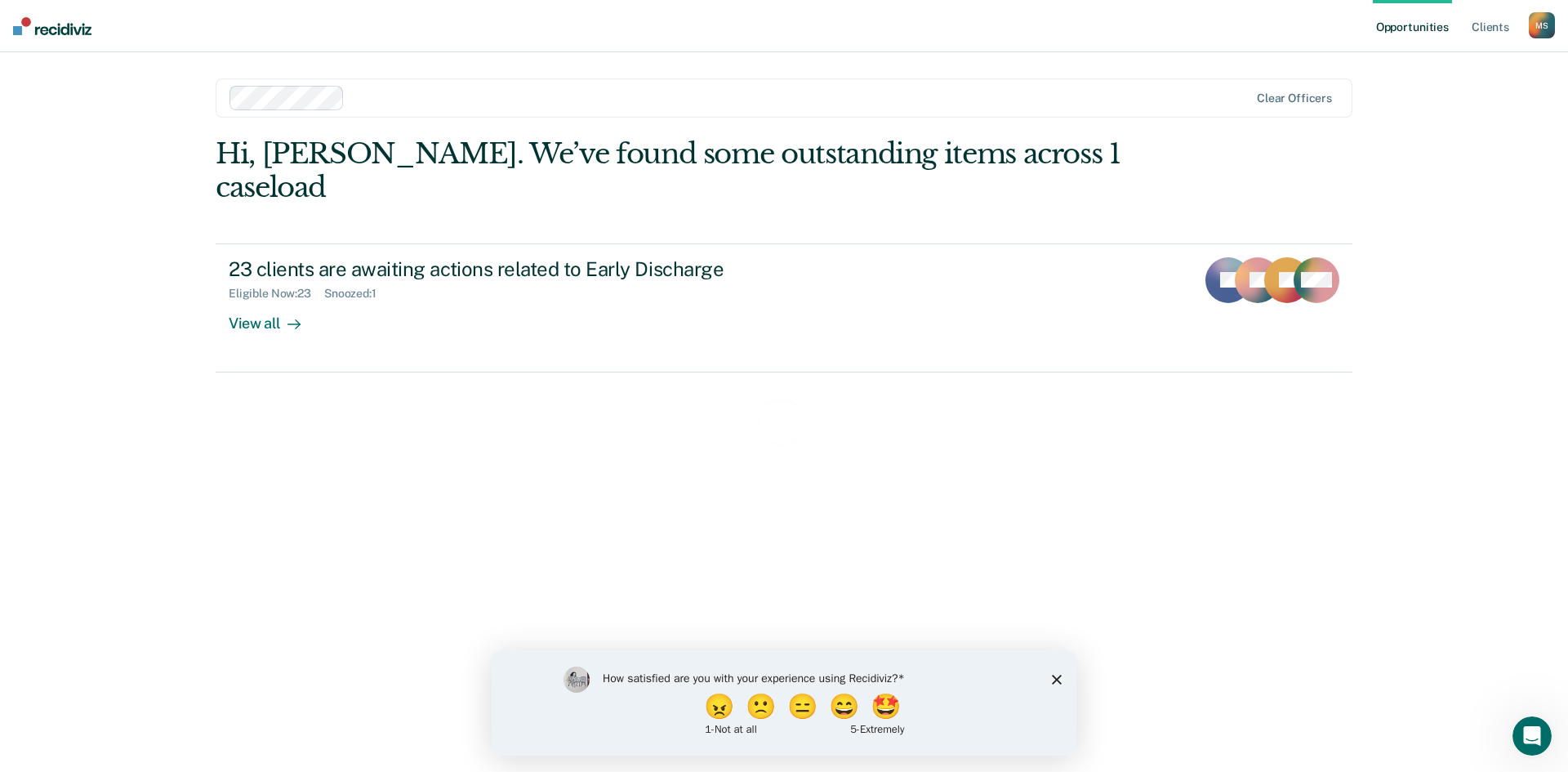 click 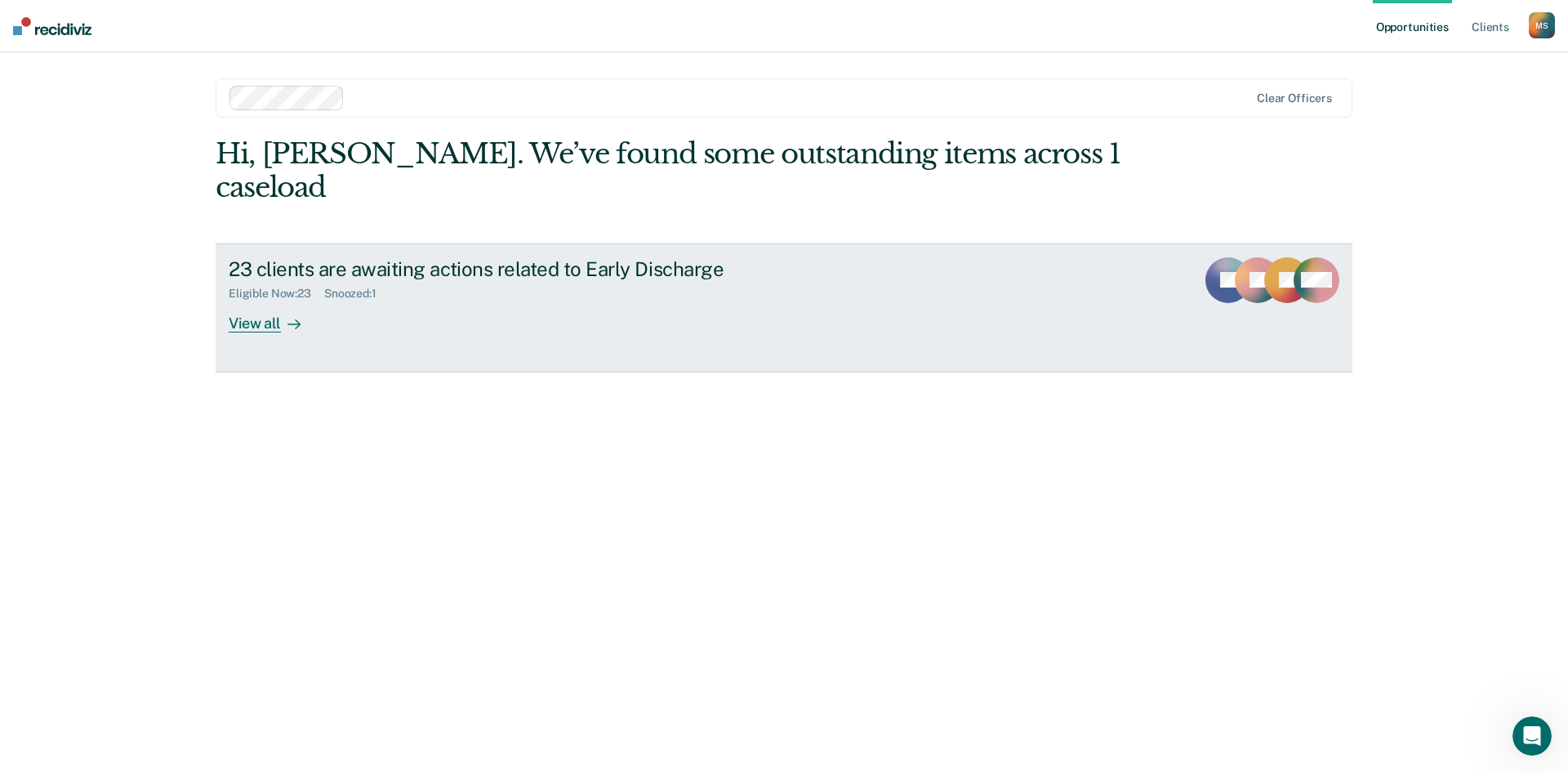 click on "View all" at bounding box center (274, 316) 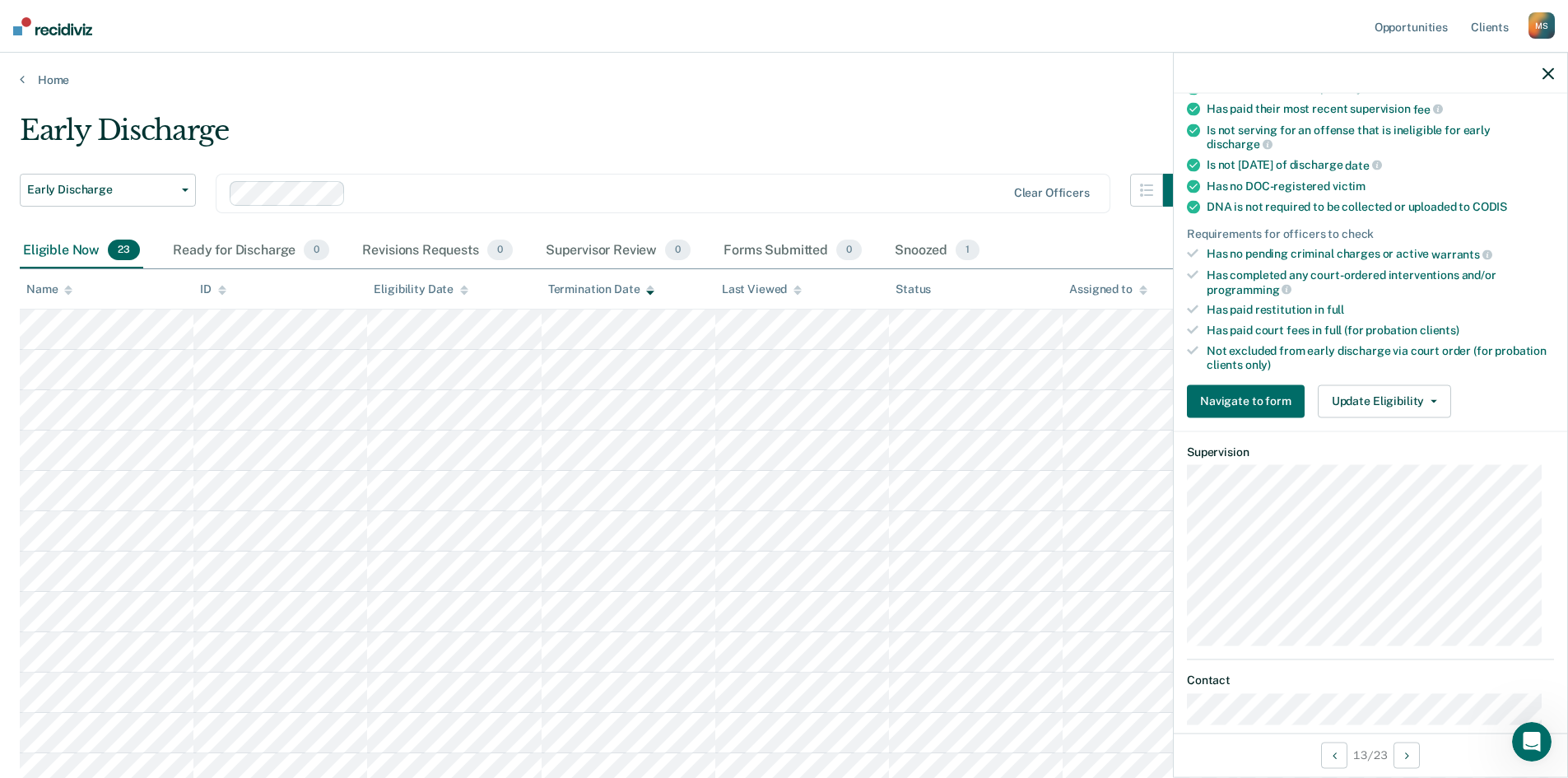 scroll, scrollTop: 329, scrollLeft: 0, axis: vertical 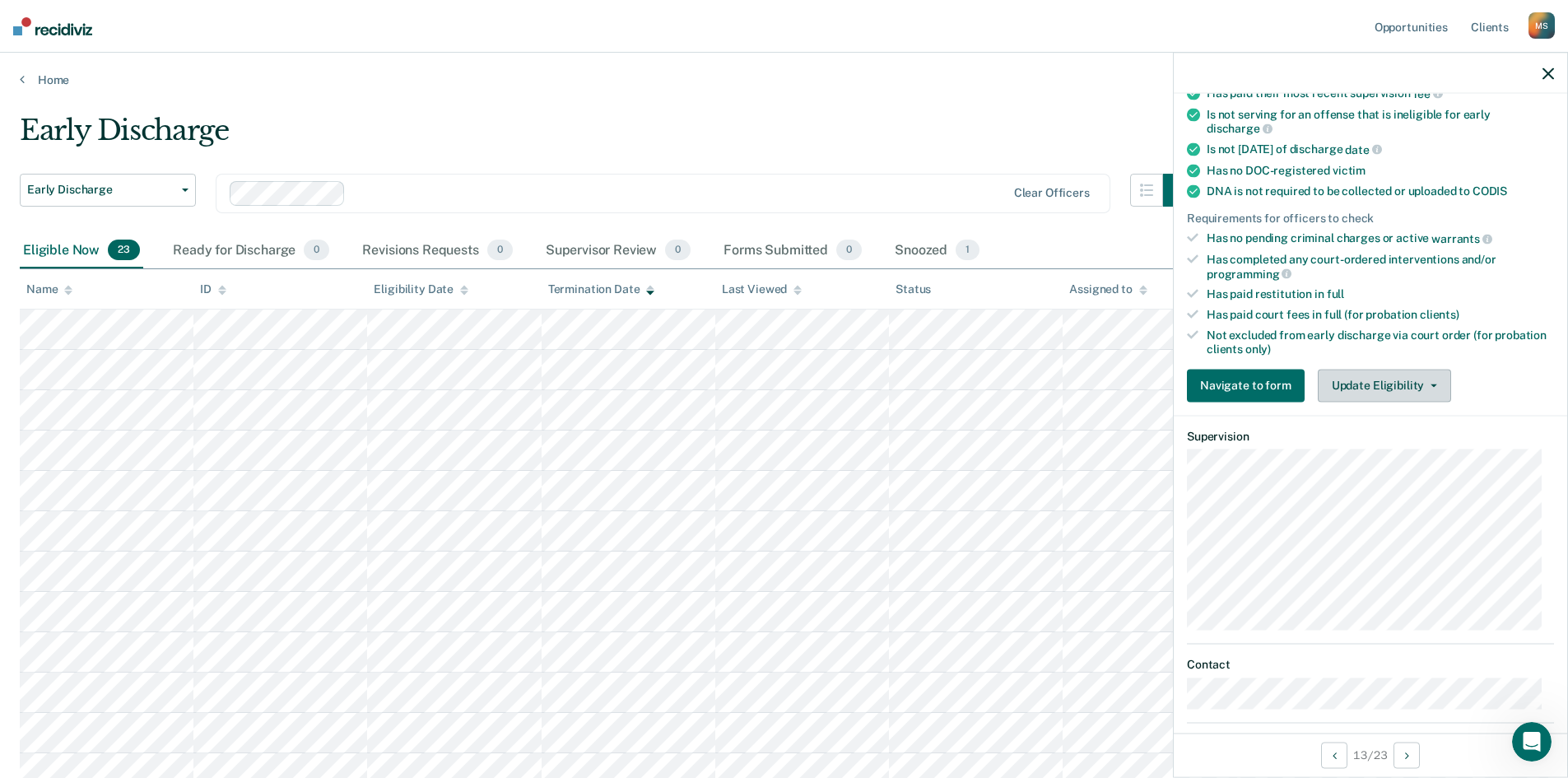 click on "Update Eligibility" at bounding box center (1384, 385) 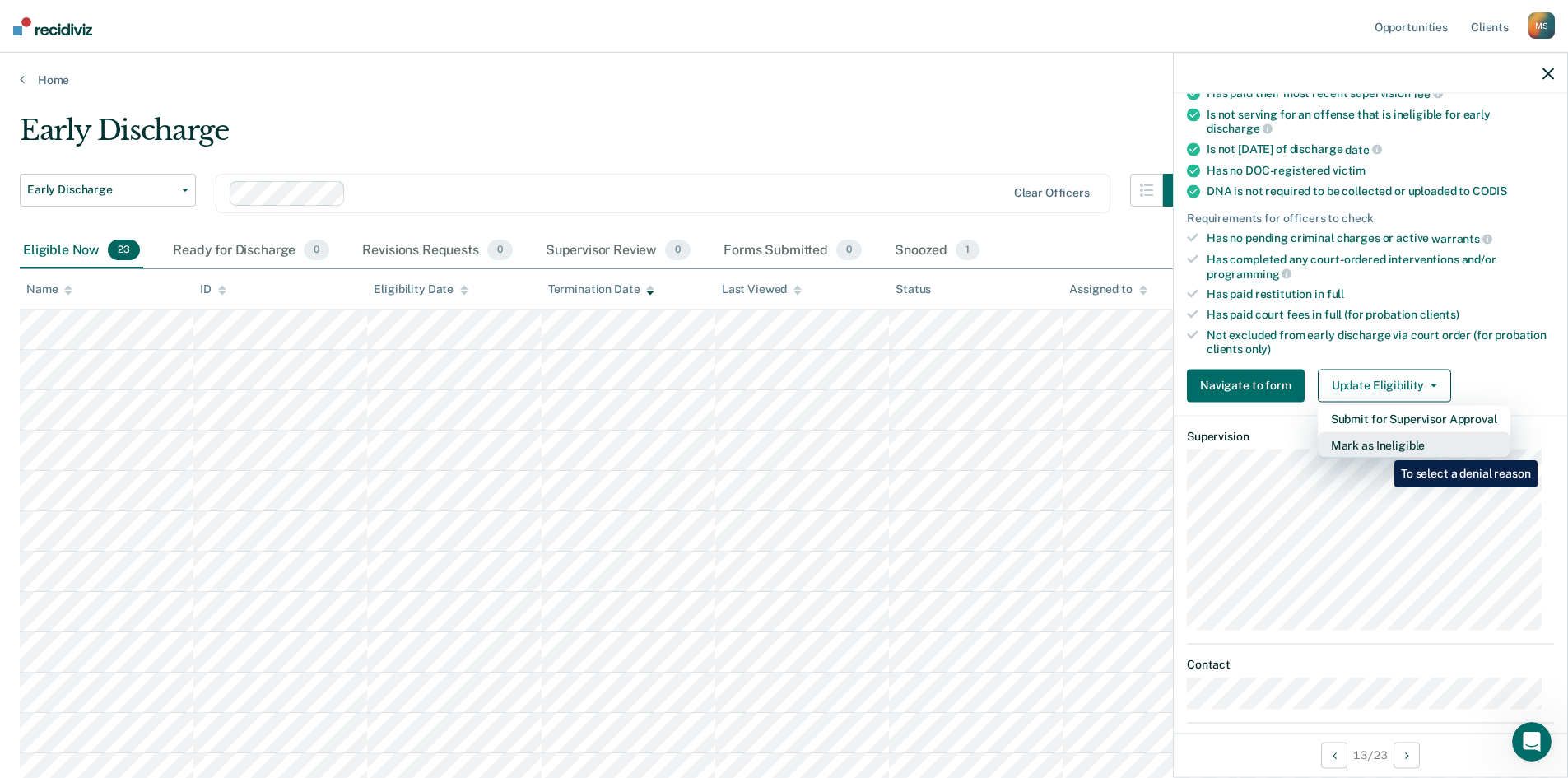 click on "Mark as Ineligible" at bounding box center (1414, 445) 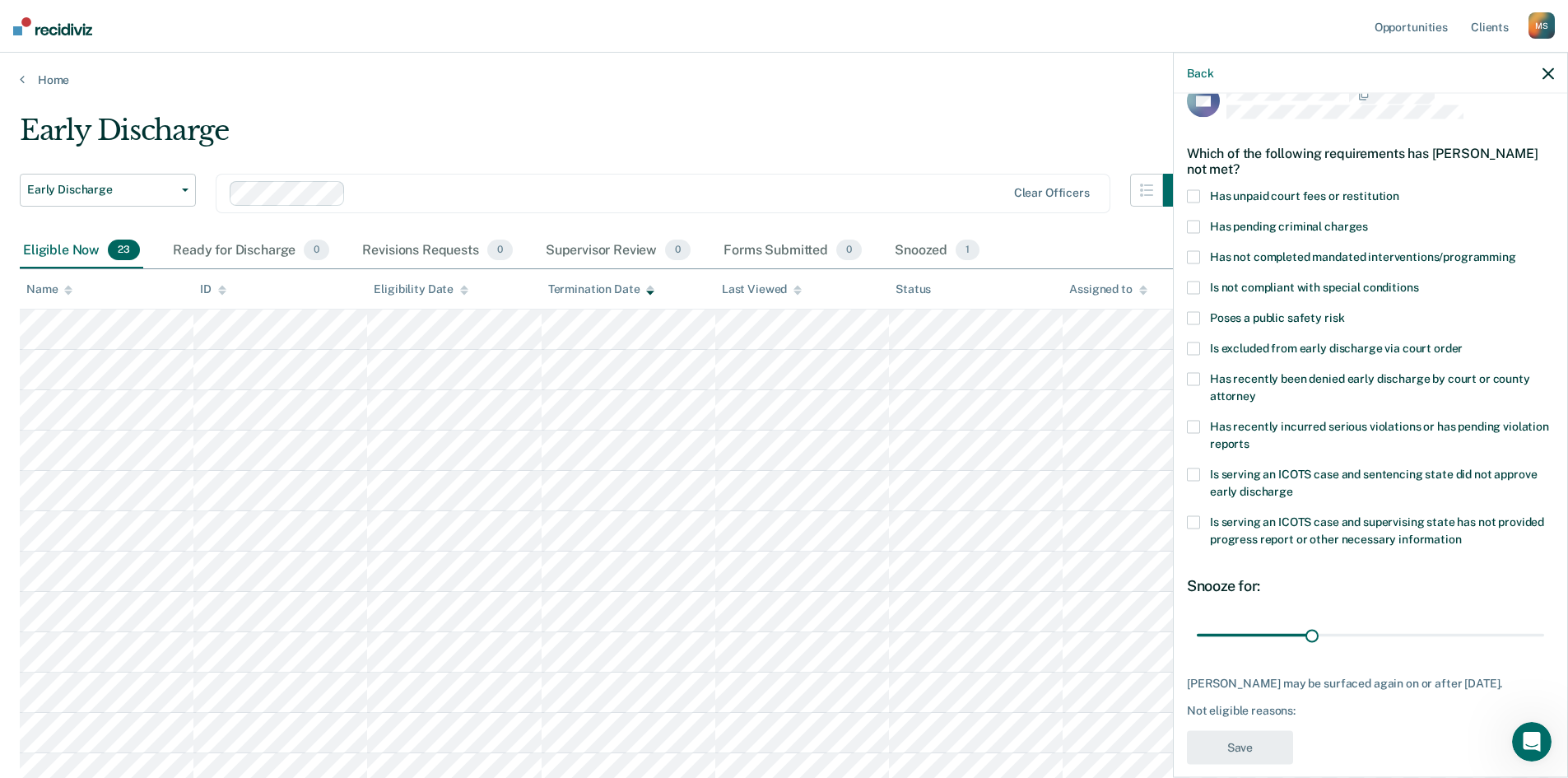 scroll, scrollTop: 0, scrollLeft: 0, axis: both 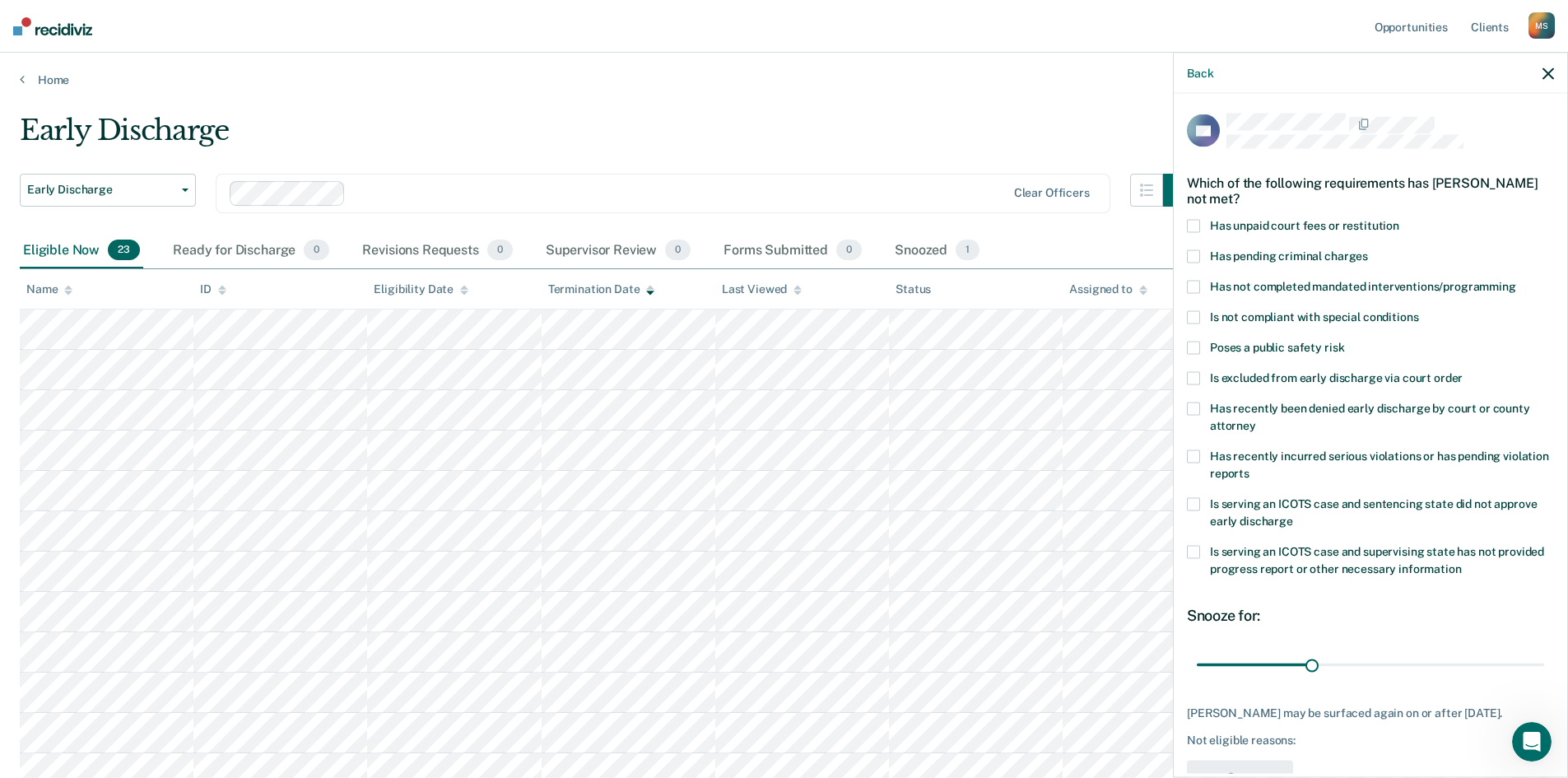 click on "Has not completed mandated interventions/programming" at bounding box center (1363, 287) 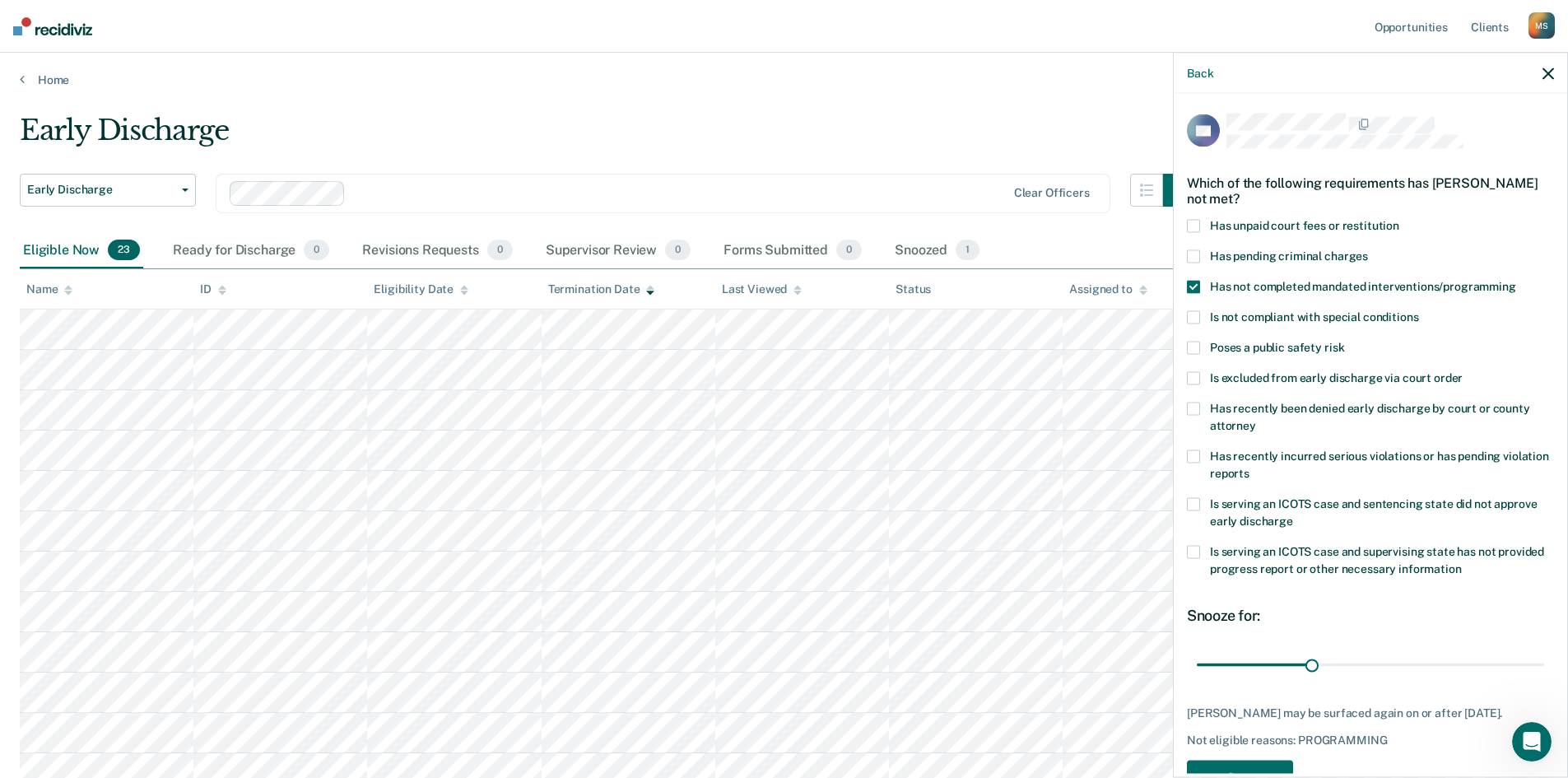 click on "Is not compliant with special conditions" at bounding box center [1314, 317] 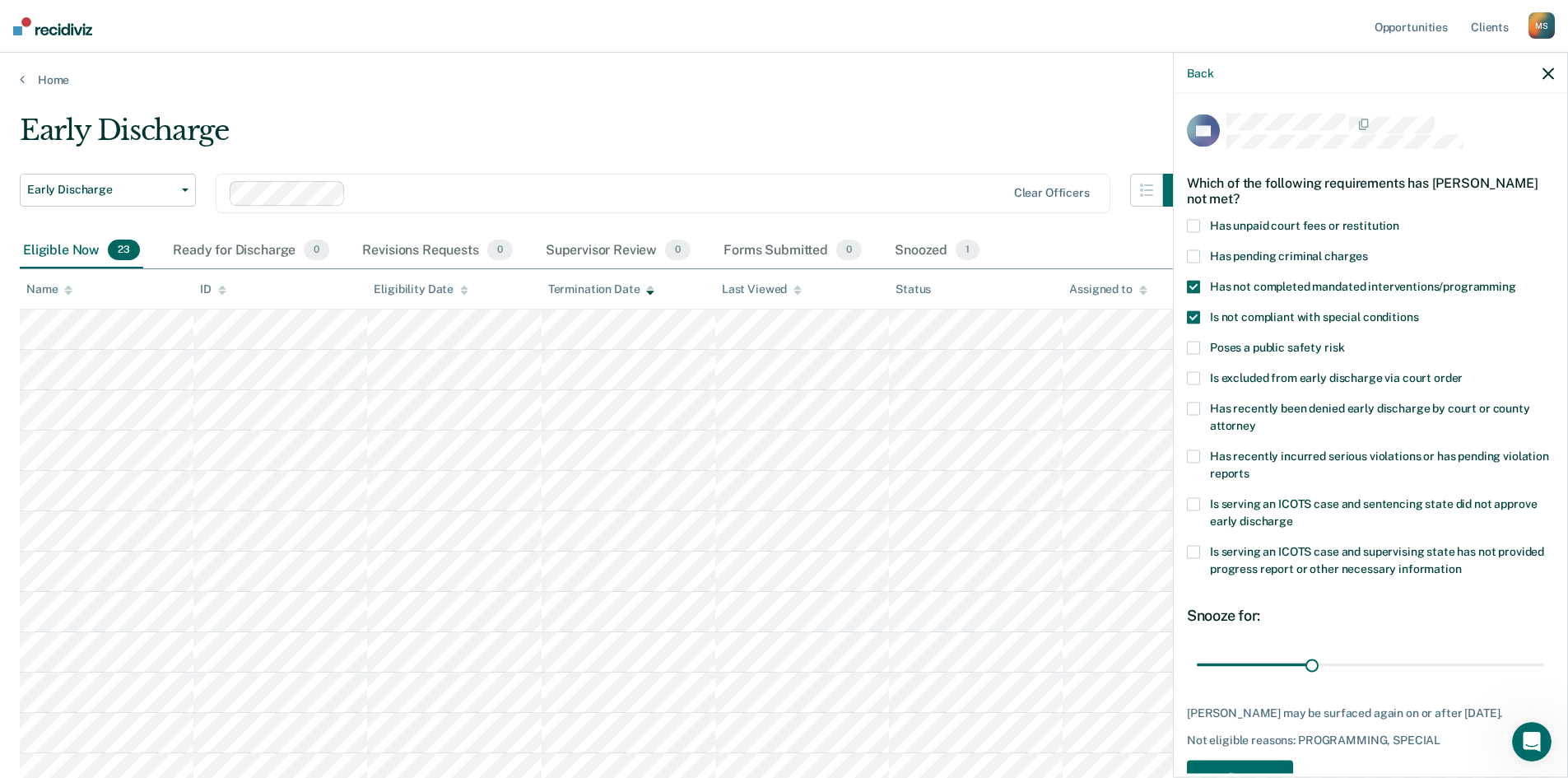 scroll, scrollTop: 62, scrollLeft: 0, axis: vertical 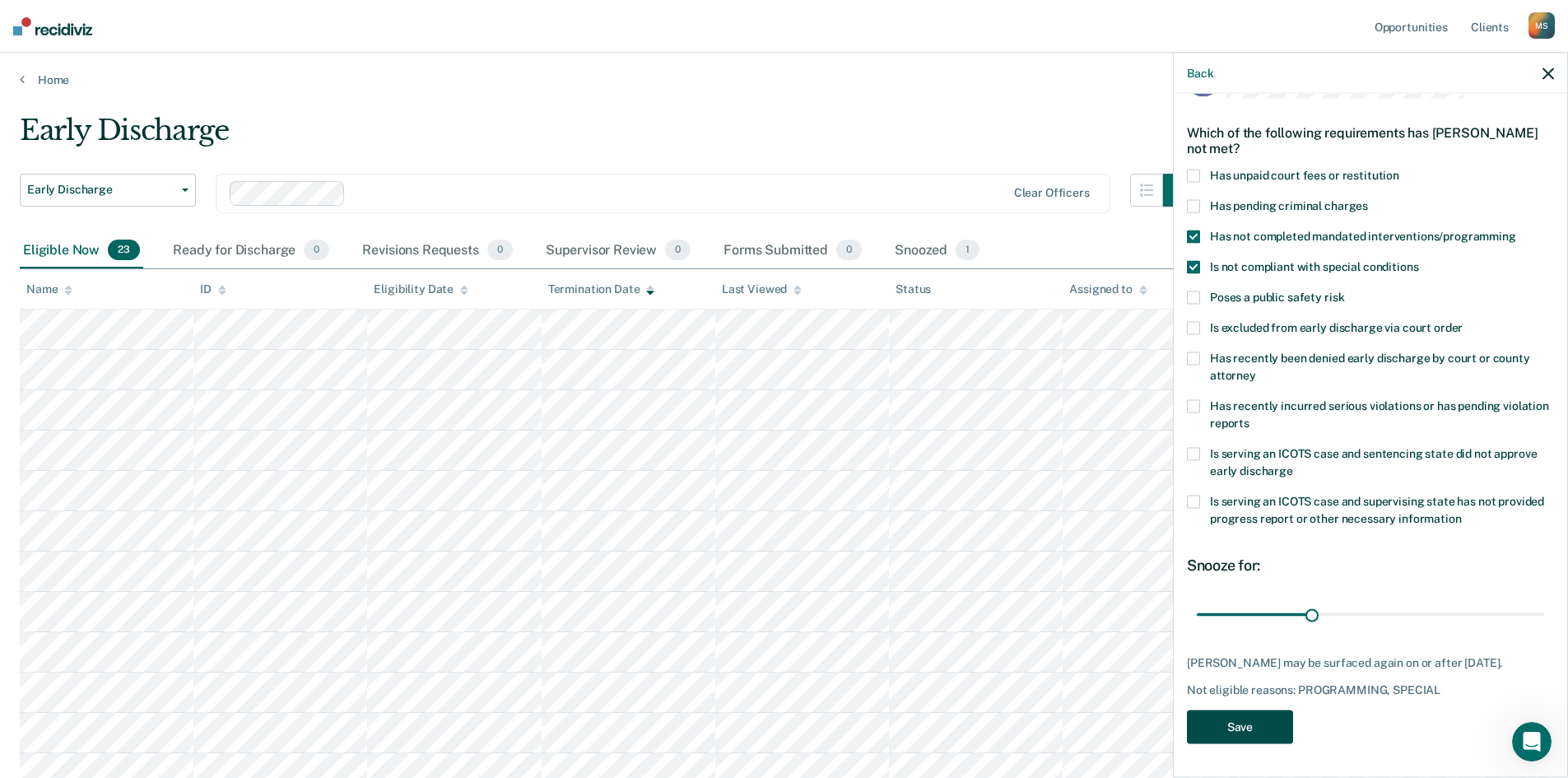 click on "Save" at bounding box center [1240, 727] 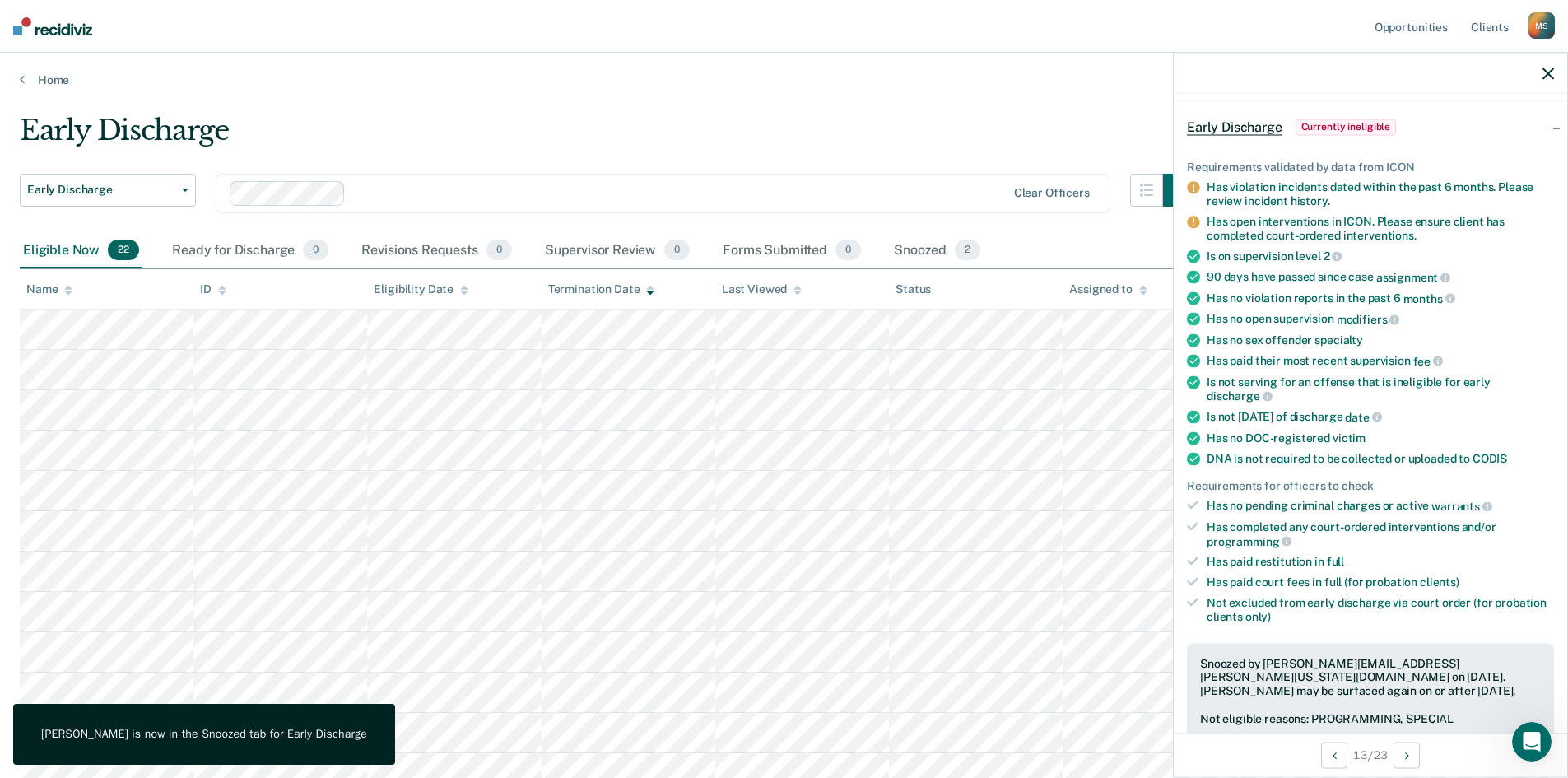 click 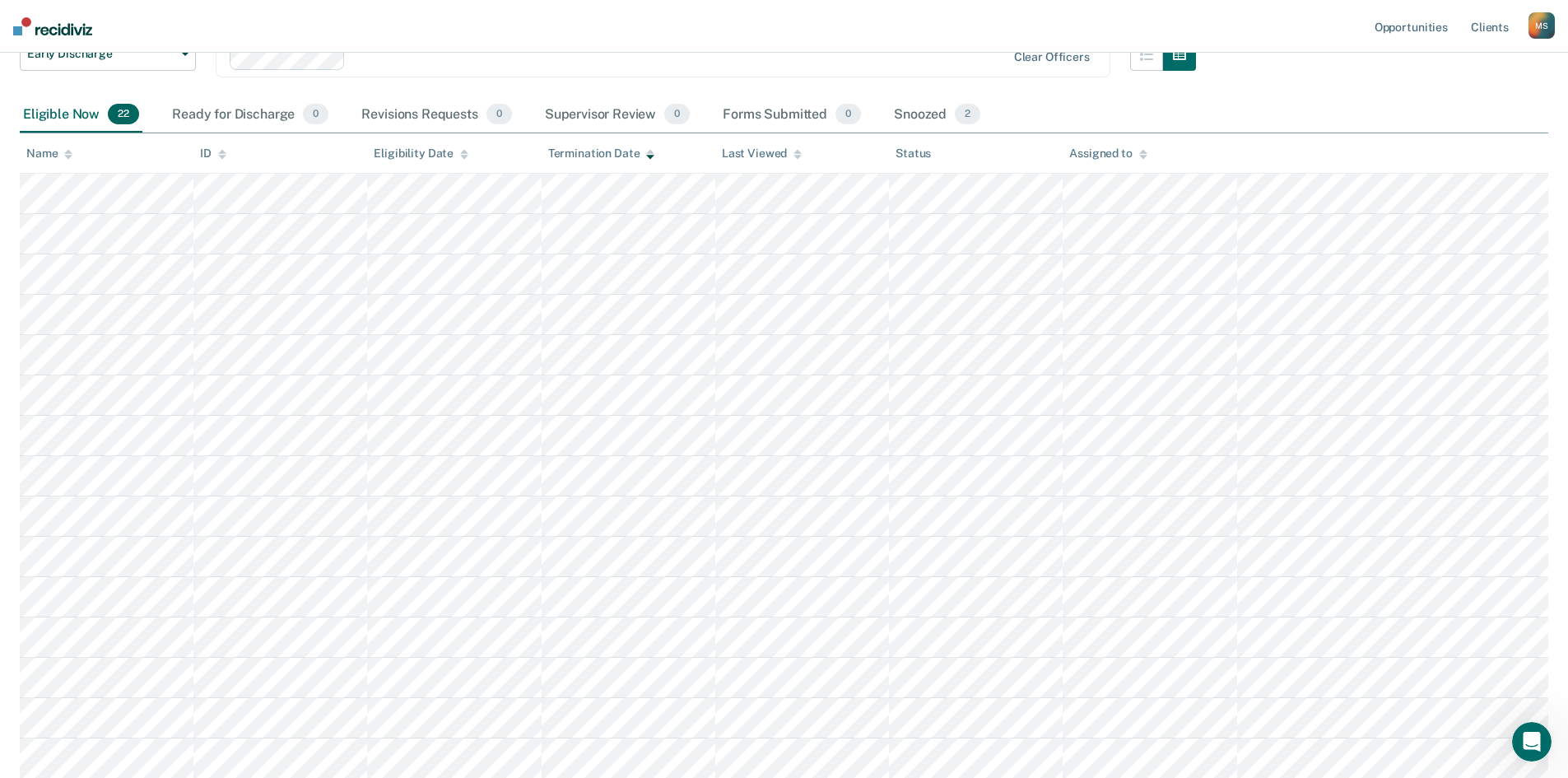 scroll, scrollTop: 165, scrollLeft: 0, axis: vertical 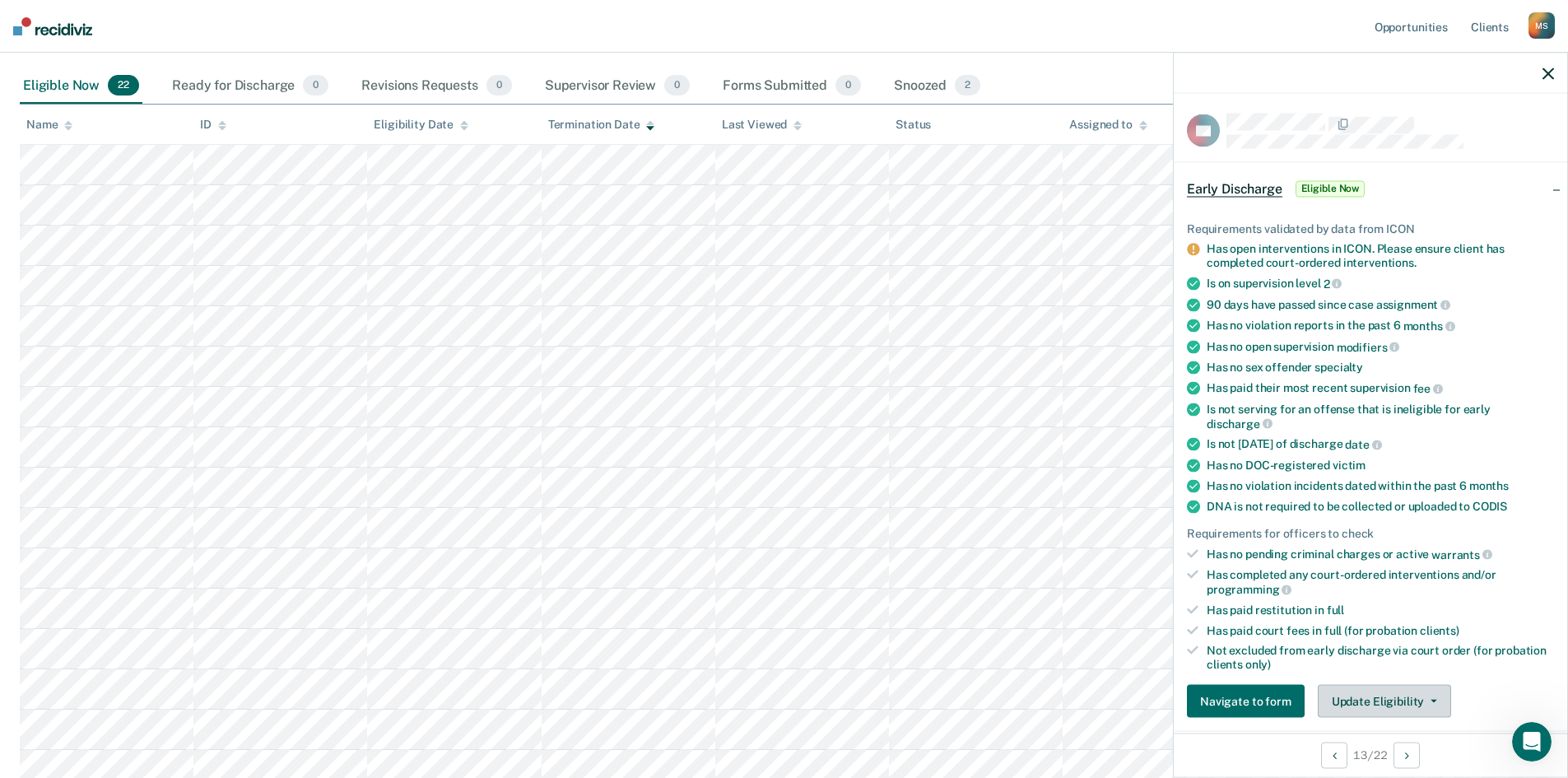 click on "Update Eligibility" at bounding box center [1384, 701] 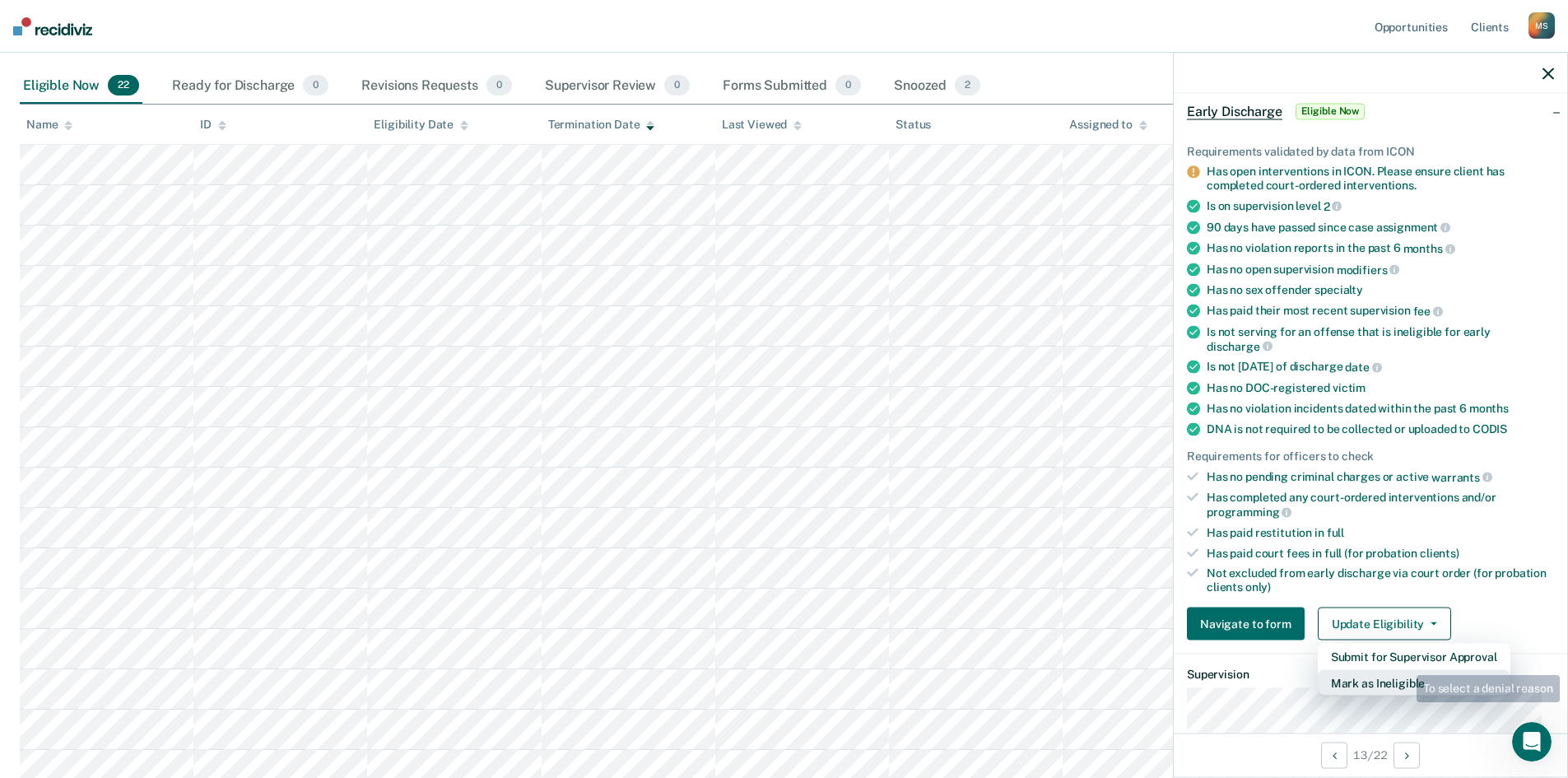 scroll, scrollTop: 177, scrollLeft: 0, axis: vertical 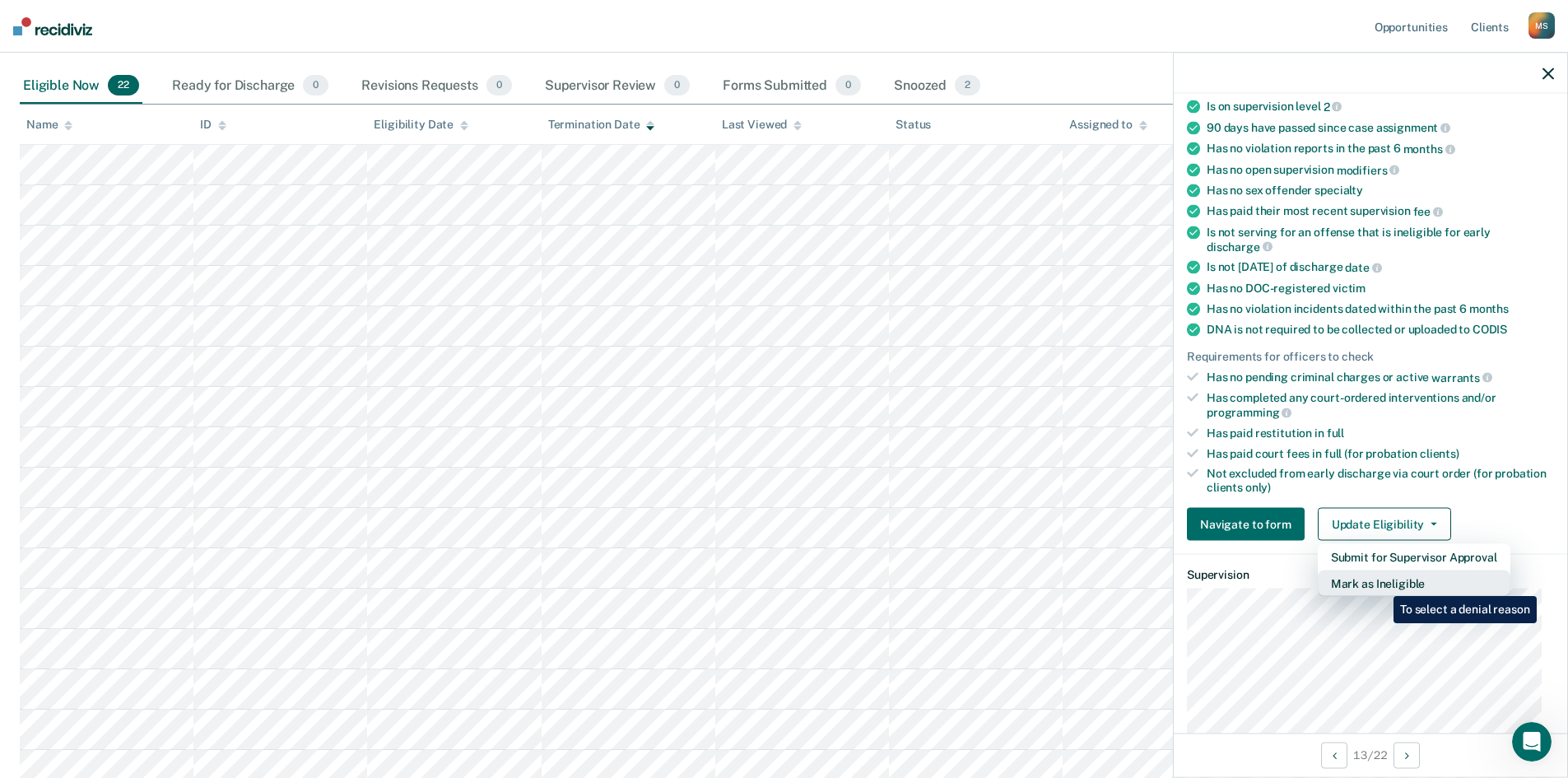 click on "Mark as Ineligible" at bounding box center (1414, 584) 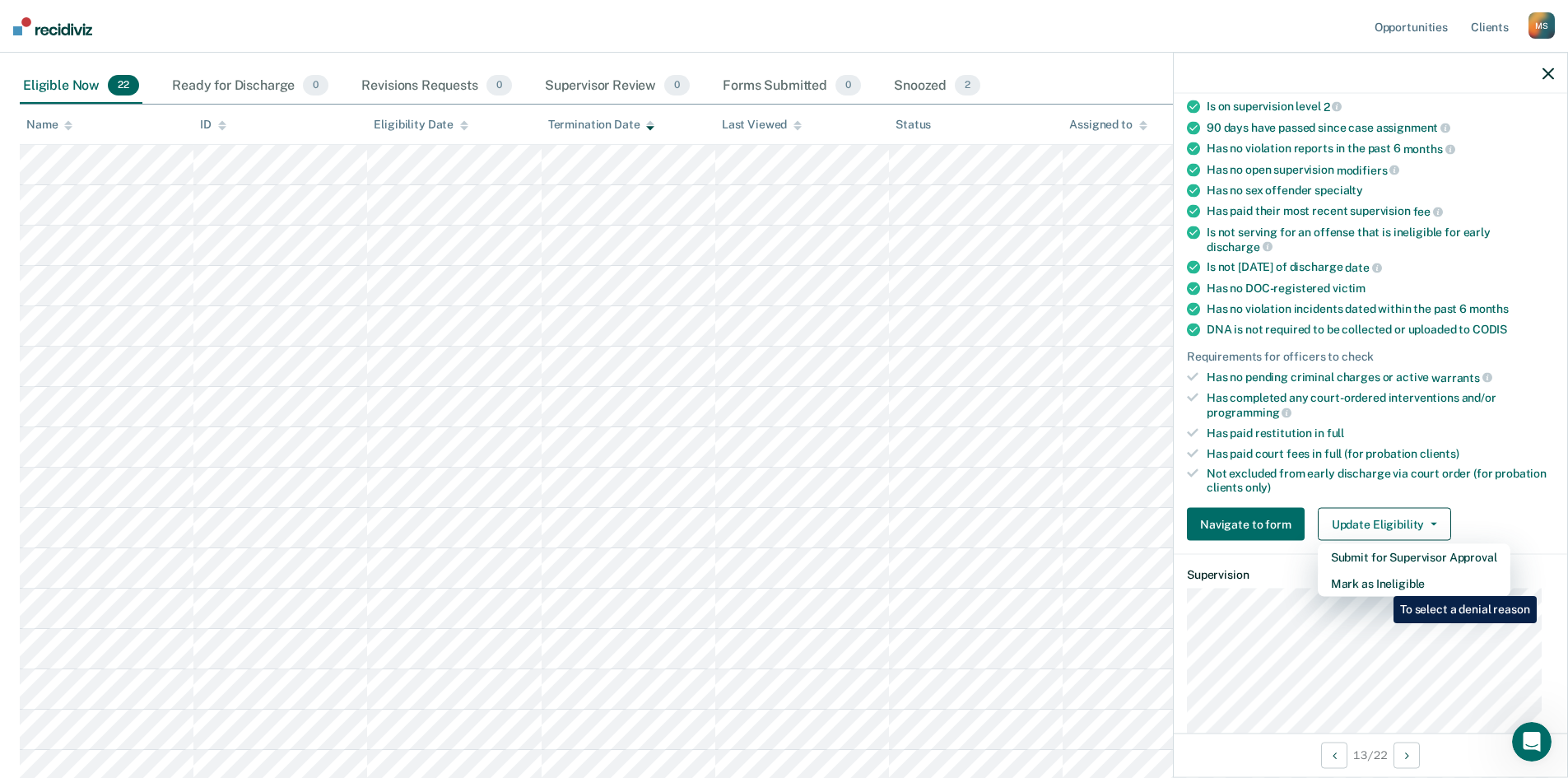 scroll, scrollTop: 48, scrollLeft: 0, axis: vertical 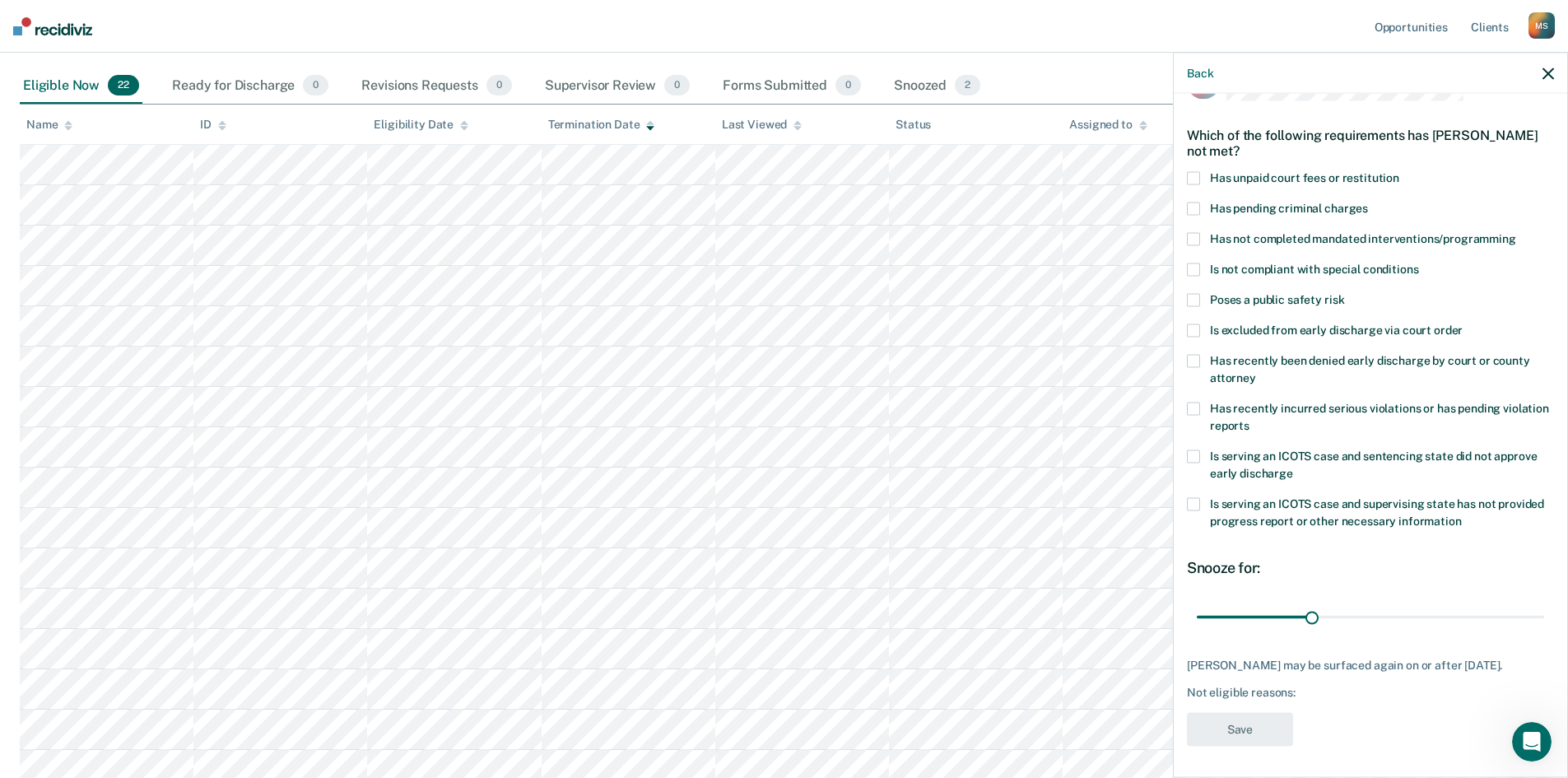 click at bounding box center [1193, 240] 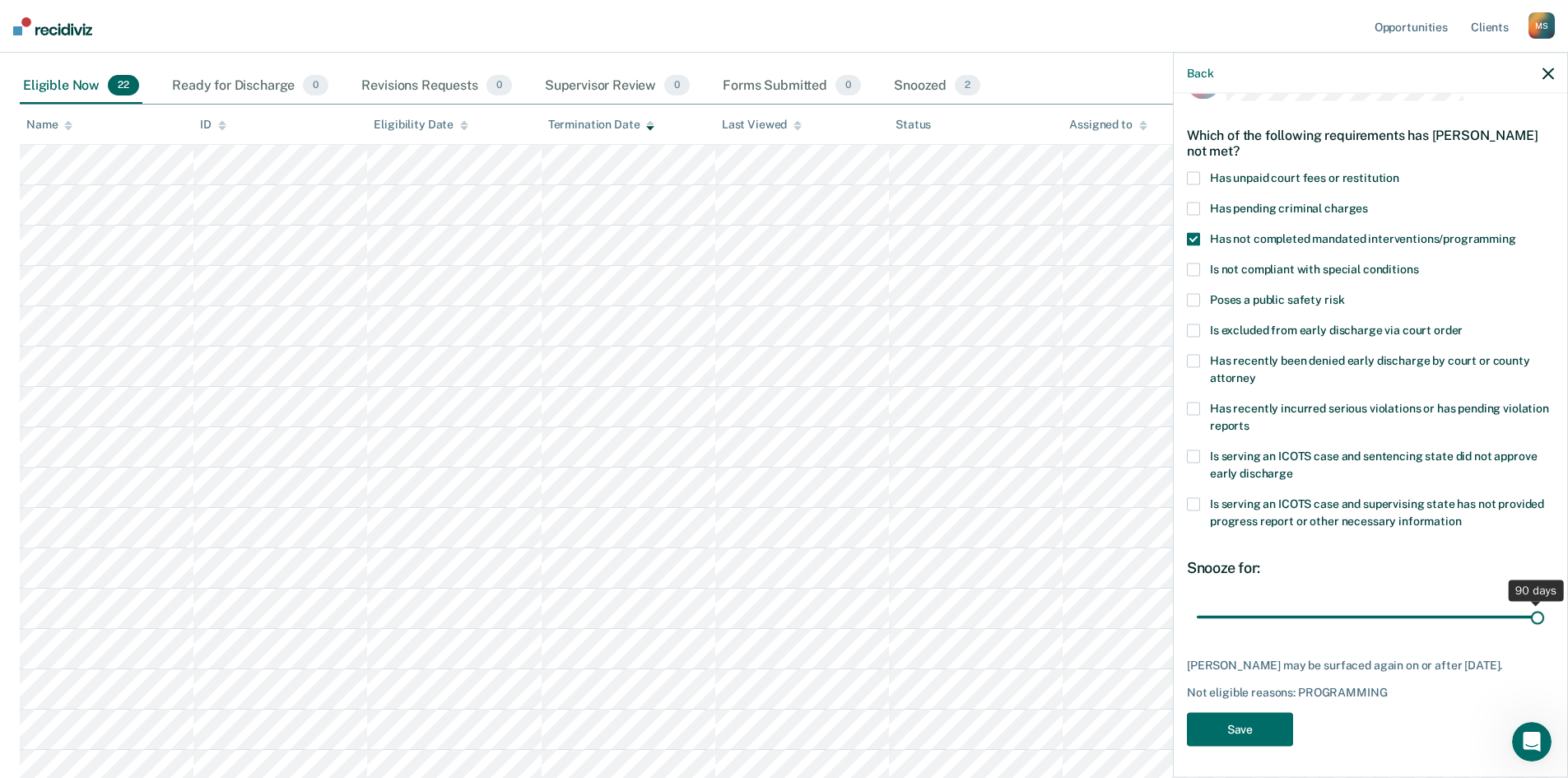 drag, startPoint x: 1305, startPoint y: 615, endPoint x: 1524, endPoint y: 622, distance: 219.11184 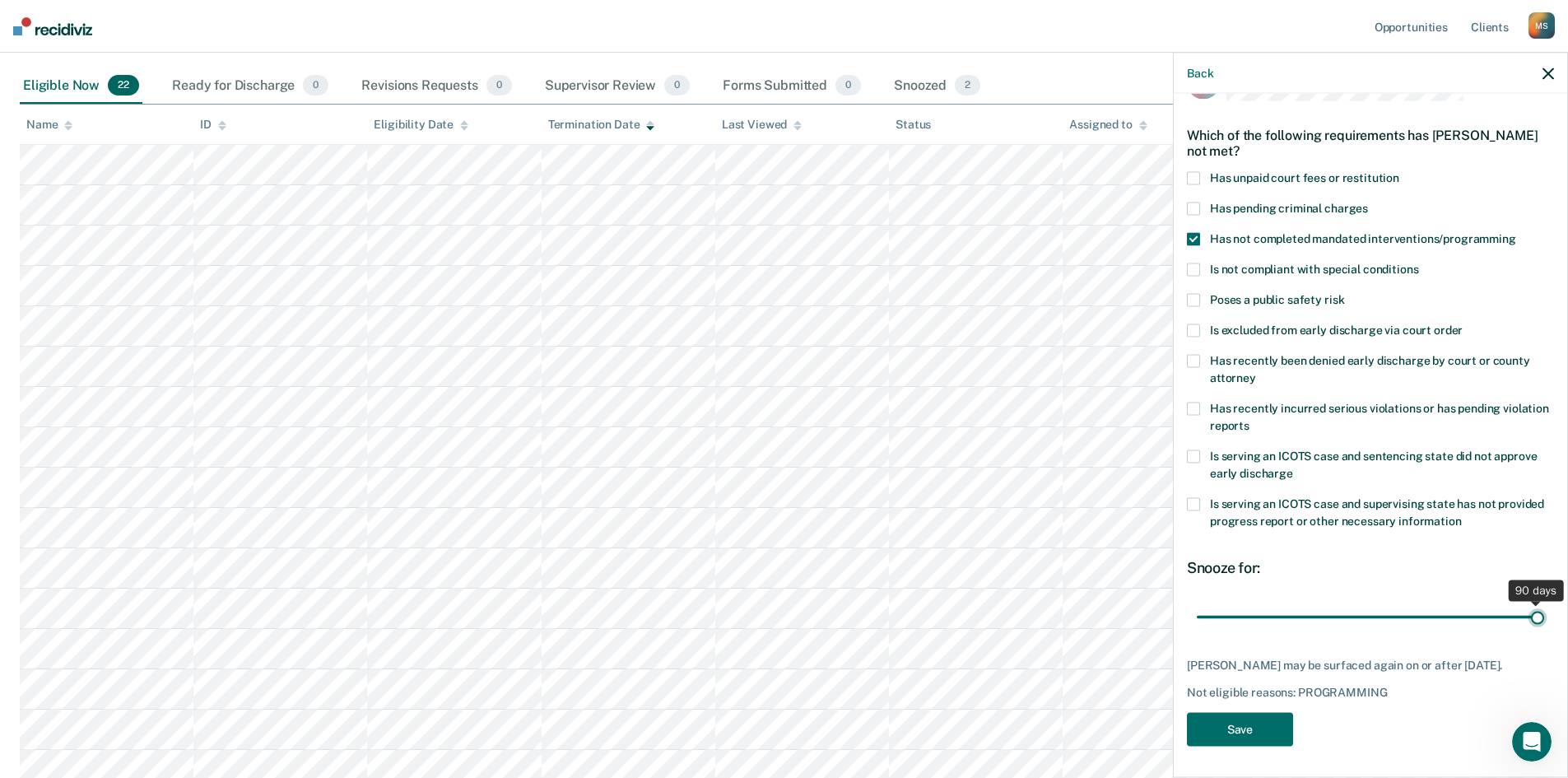 type on "90" 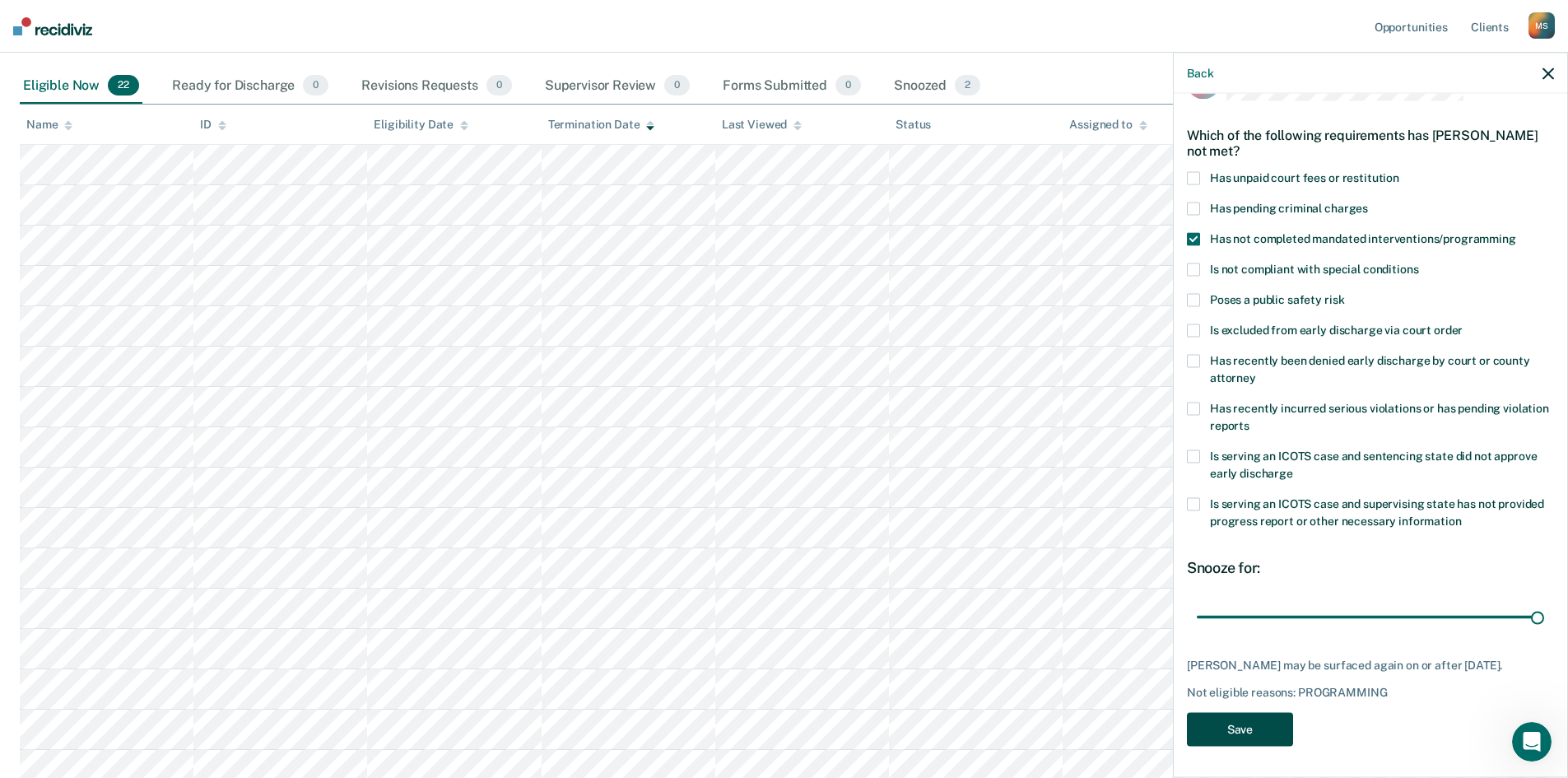 click on "Save" at bounding box center [1240, 729] 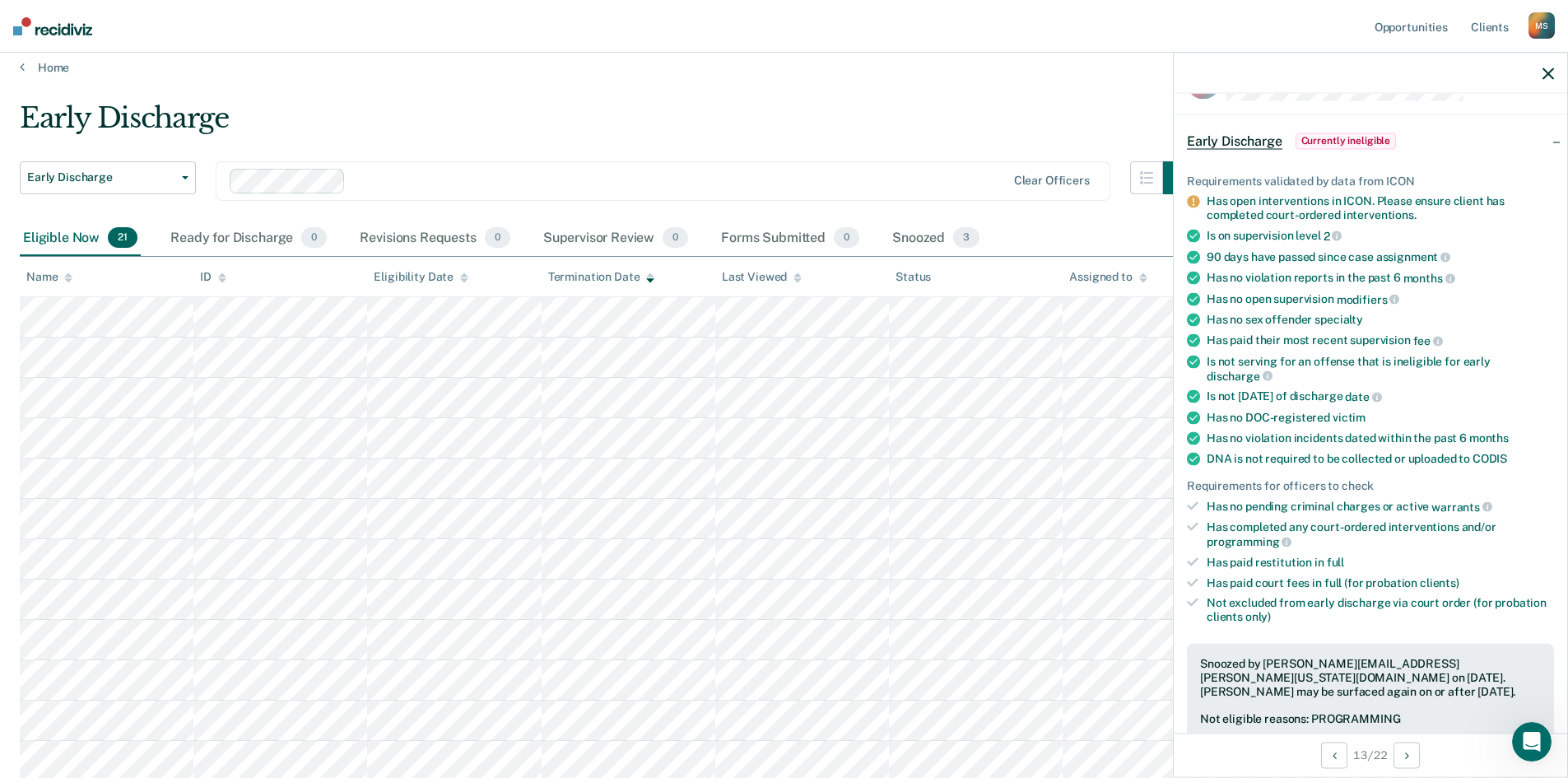 scroll, scrollTop: 0, scrollLeft: 0, axis: both 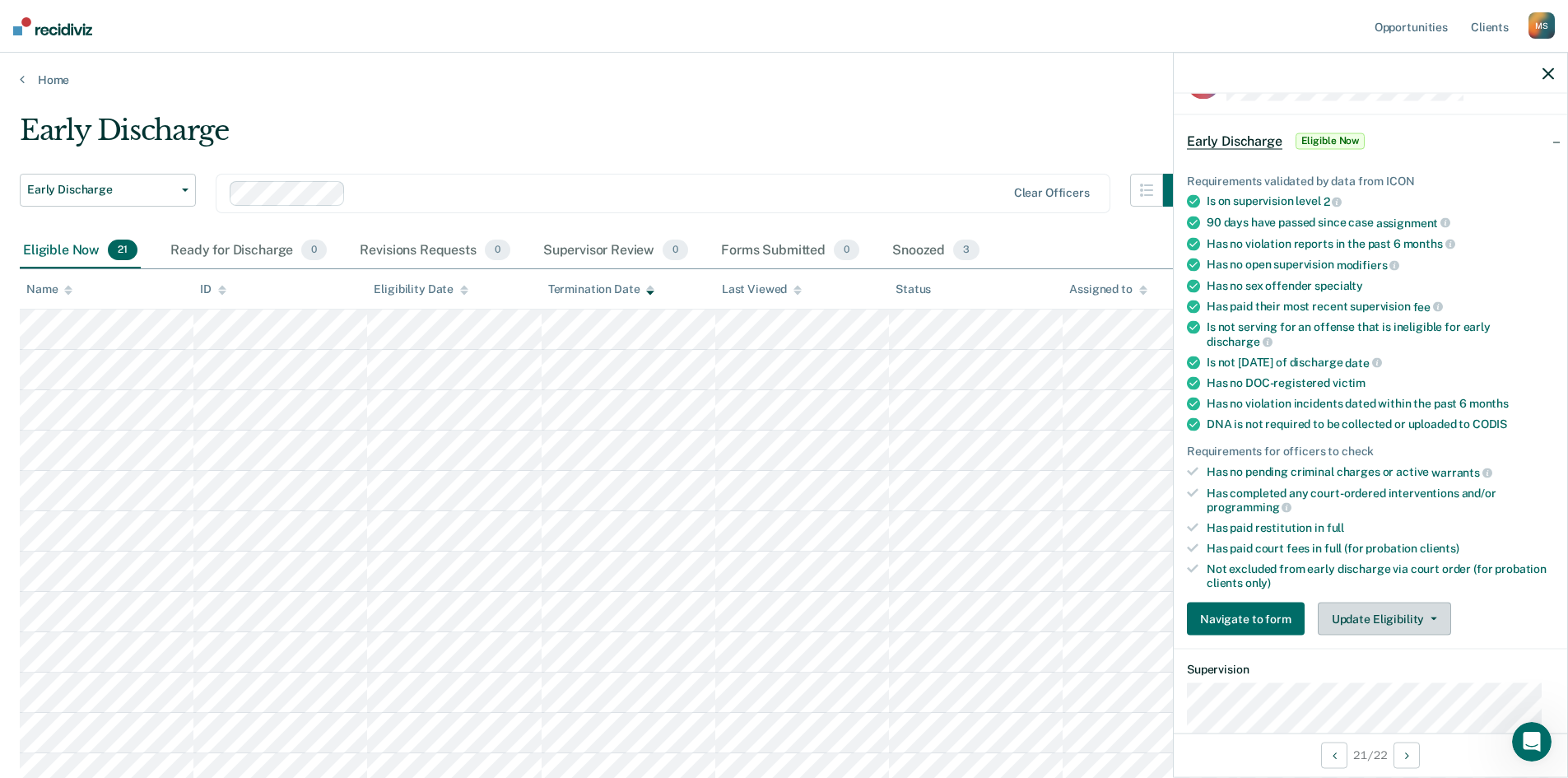 click on "Update Eligibility" at bounding box center [1384, 619] 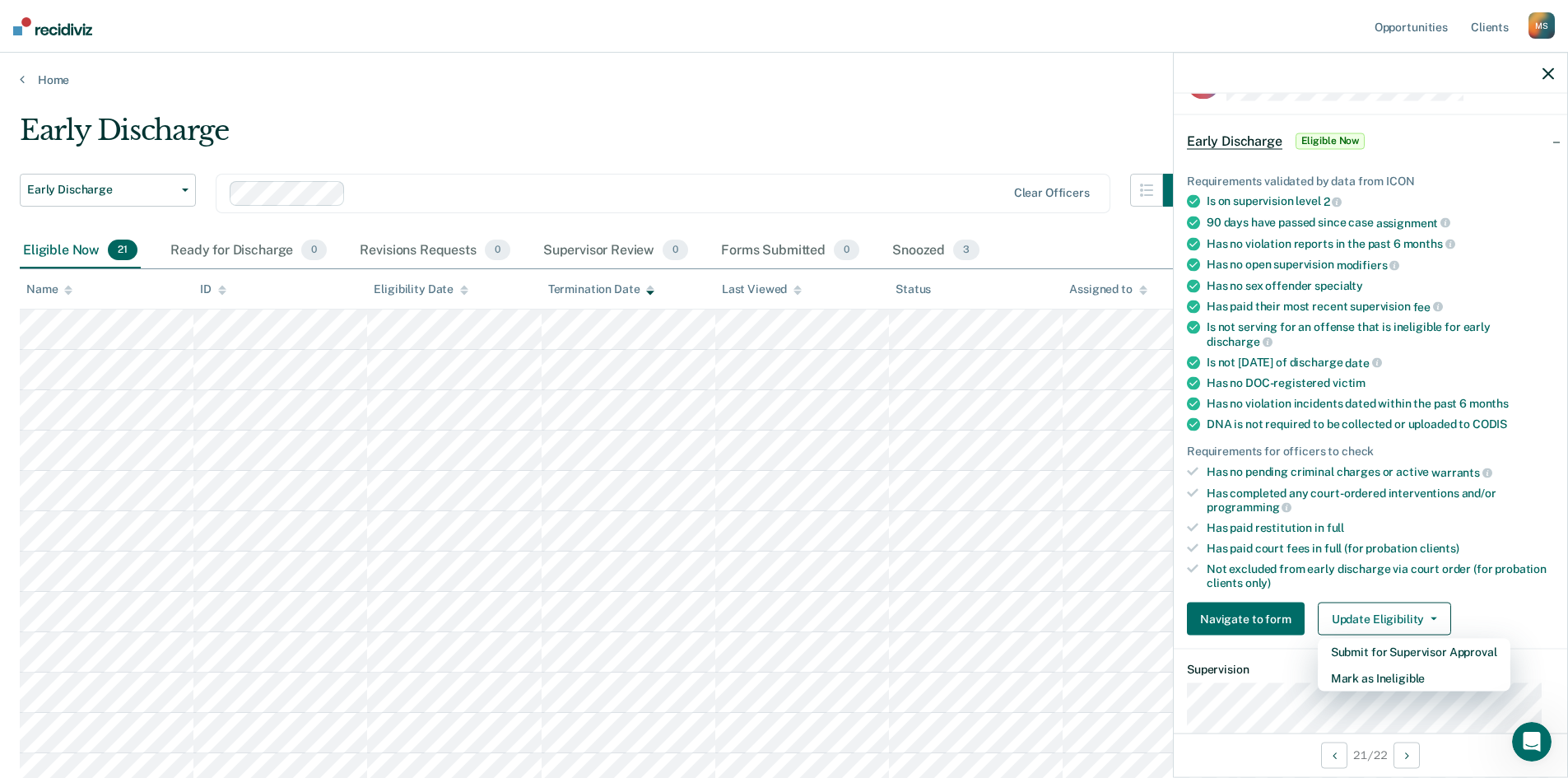 click on "Early Discharge   Early Discharge Early Discharge Clear   officers Eligible Now 21 Ready for Discharge 0 Revisions Requests 0 Supervisor Review 0 Forms Submitted 0 Snoozed 3
To pick up a draggable item, press the space bar.
While dragging, use the arrow keys to move the item.
Press space again to drop the item in its new position, or press escape to cancel.
Name ID Eligibility Date Termination Date Last Viewed Status Assigned to" at bounding box center [784, 678] 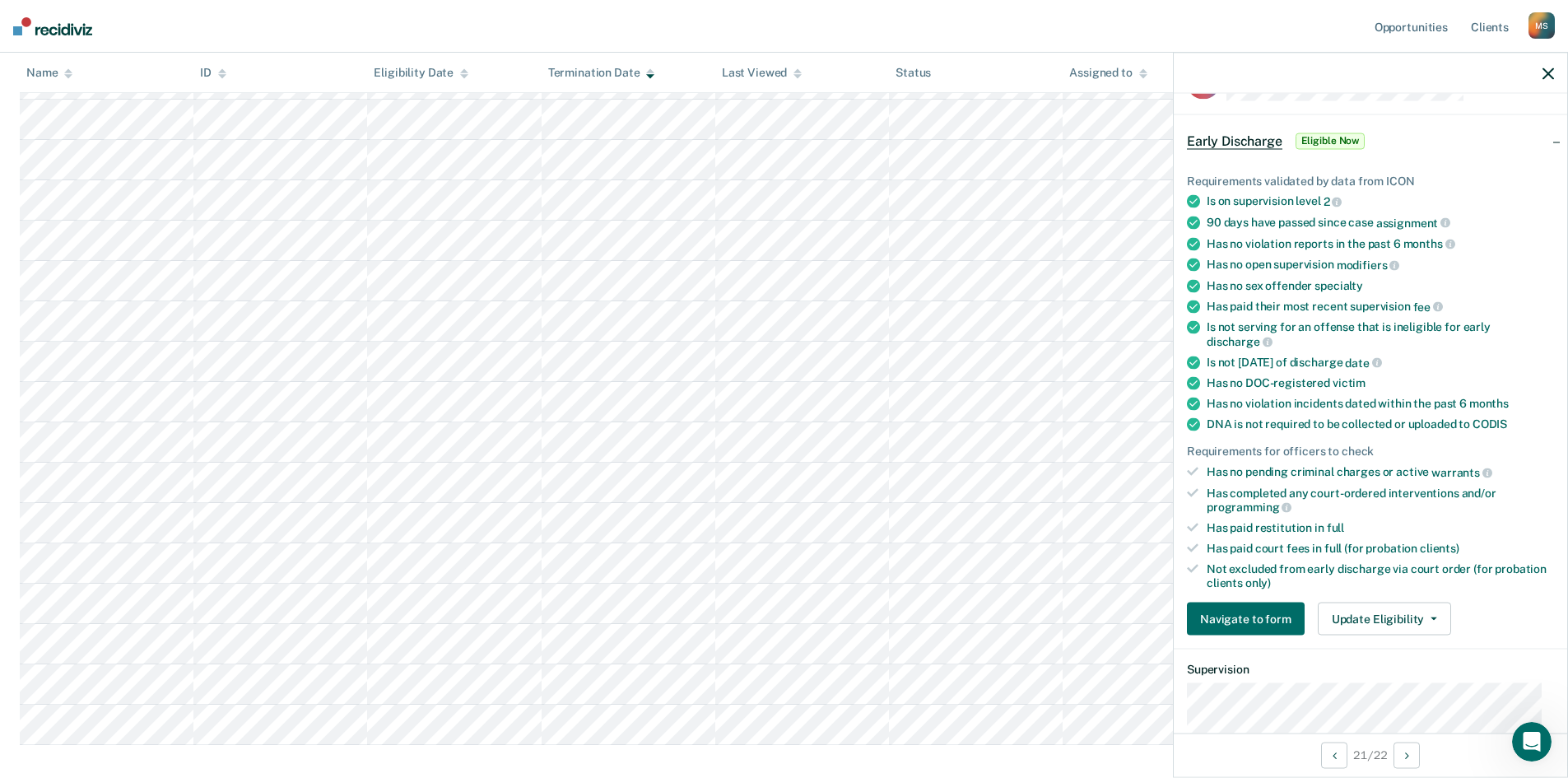 scroll, scrollTop: 497, scrollLeft: 0, axis: vertical 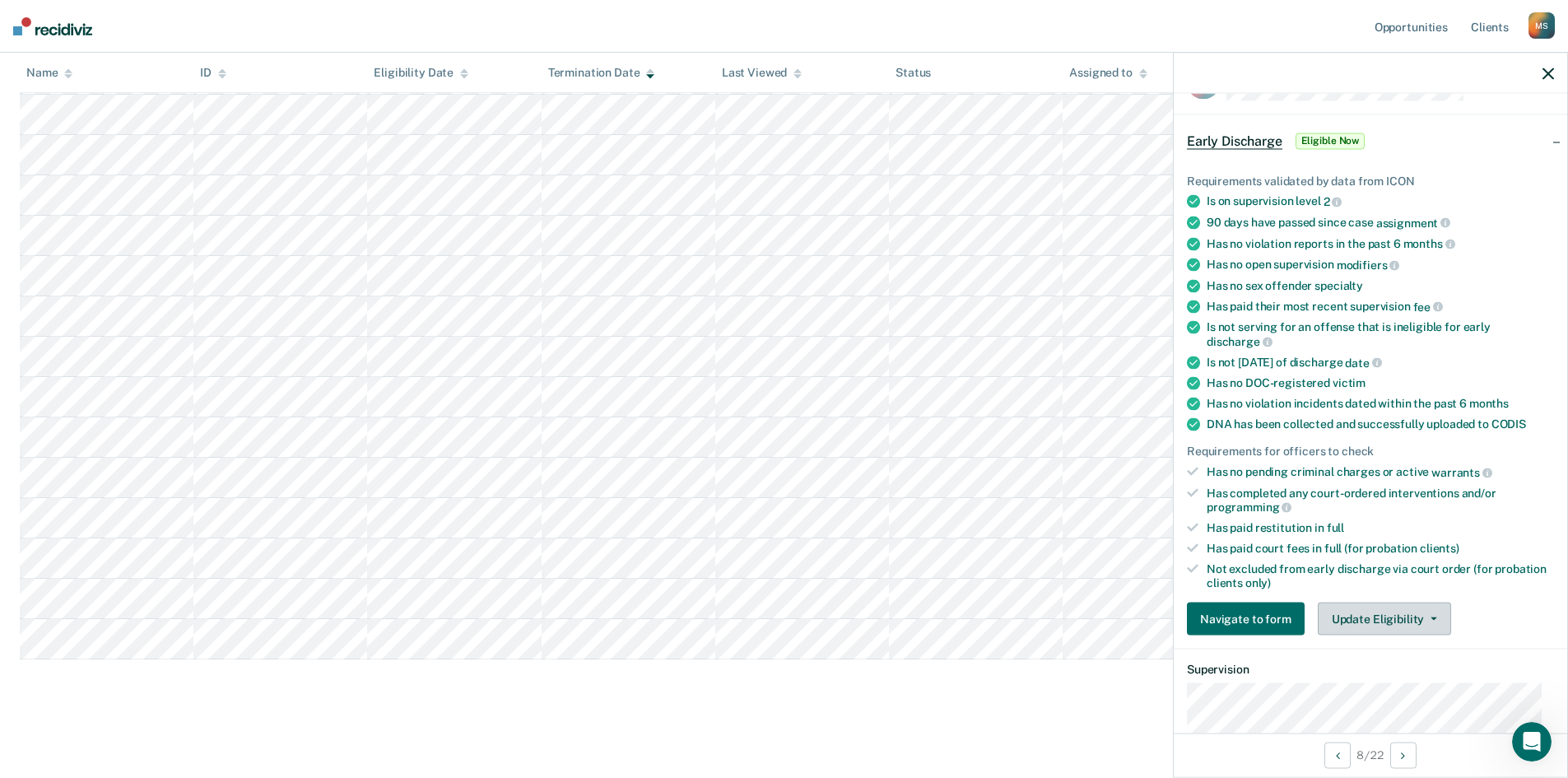 click on "Update Eligibility" at bounding box center (1384, 619) 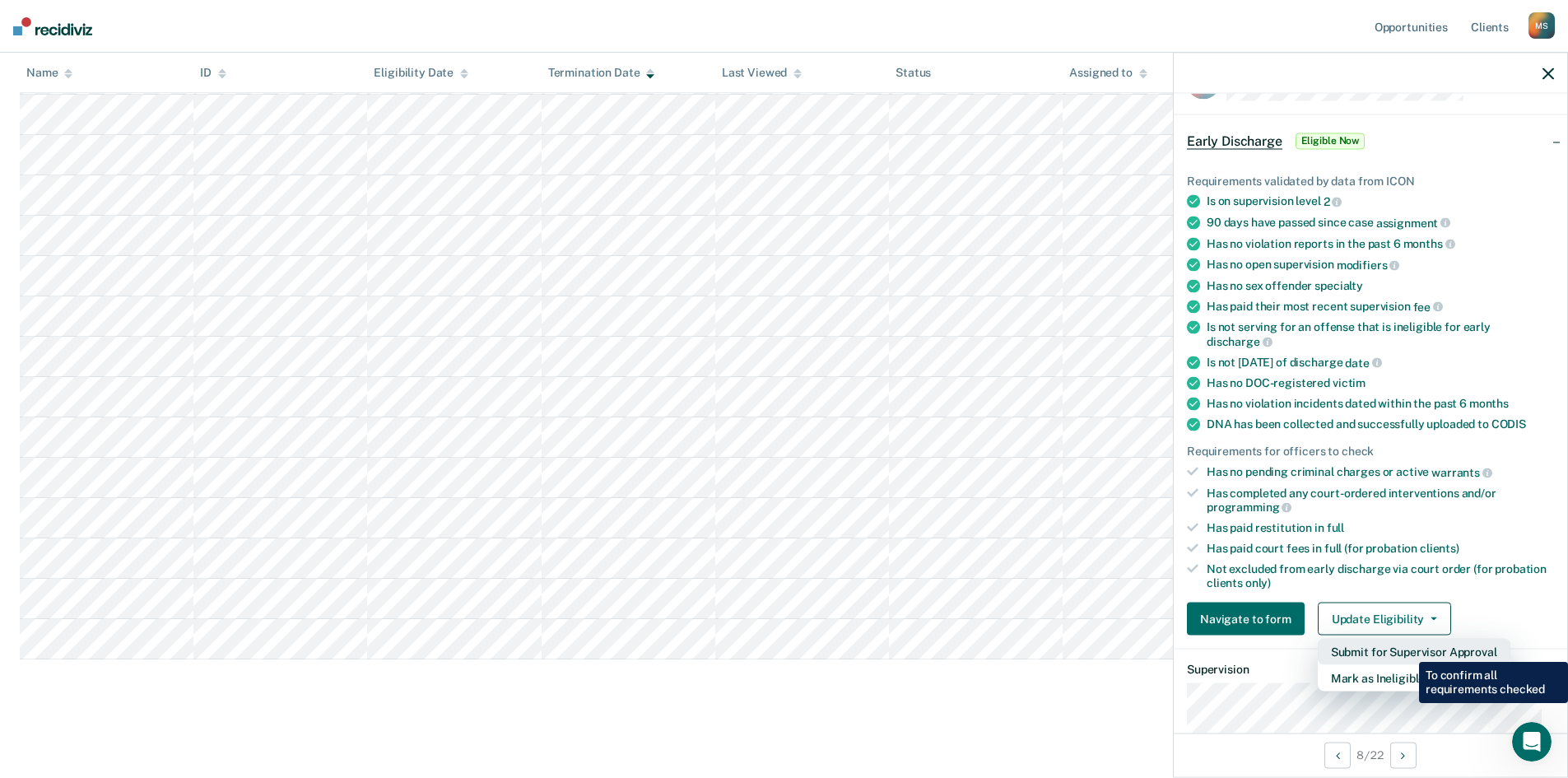 click on "Submit for Supervisor Approval" at bounding box center [1414, 652] 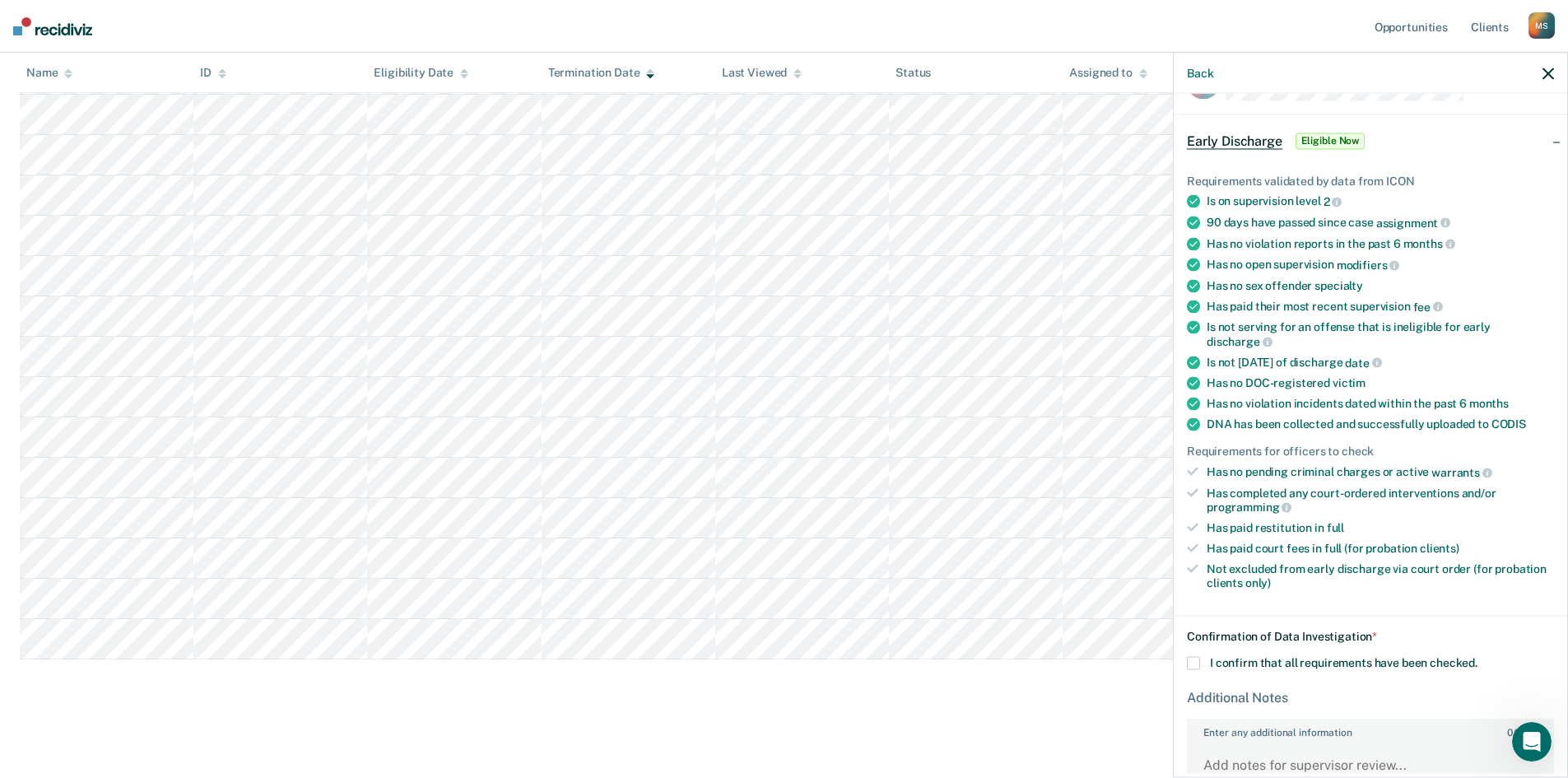 click at bounding box center (1193, 664) 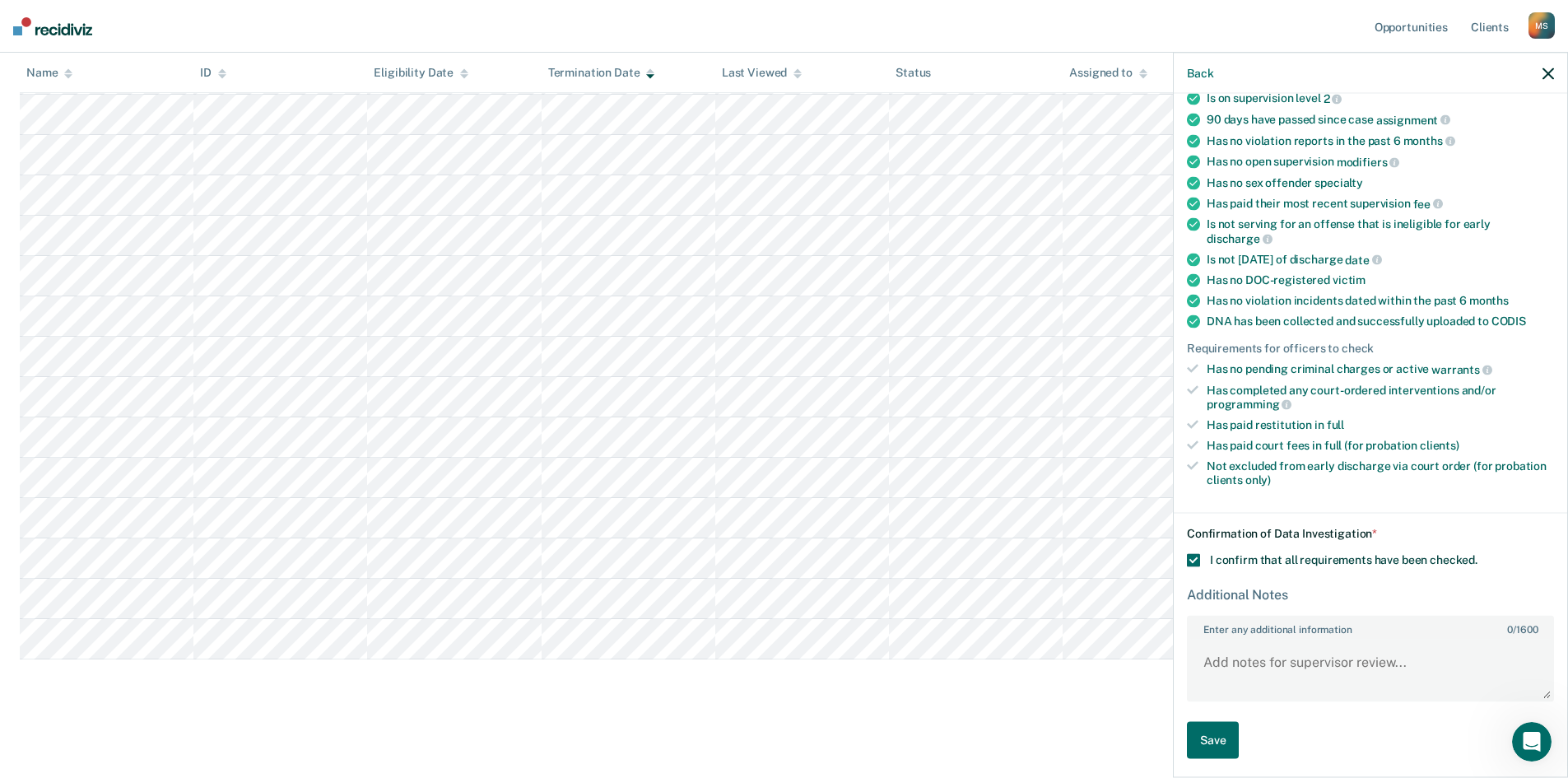 scroll, scrollTop: 153, scrollLeft: 0, axis: vertical 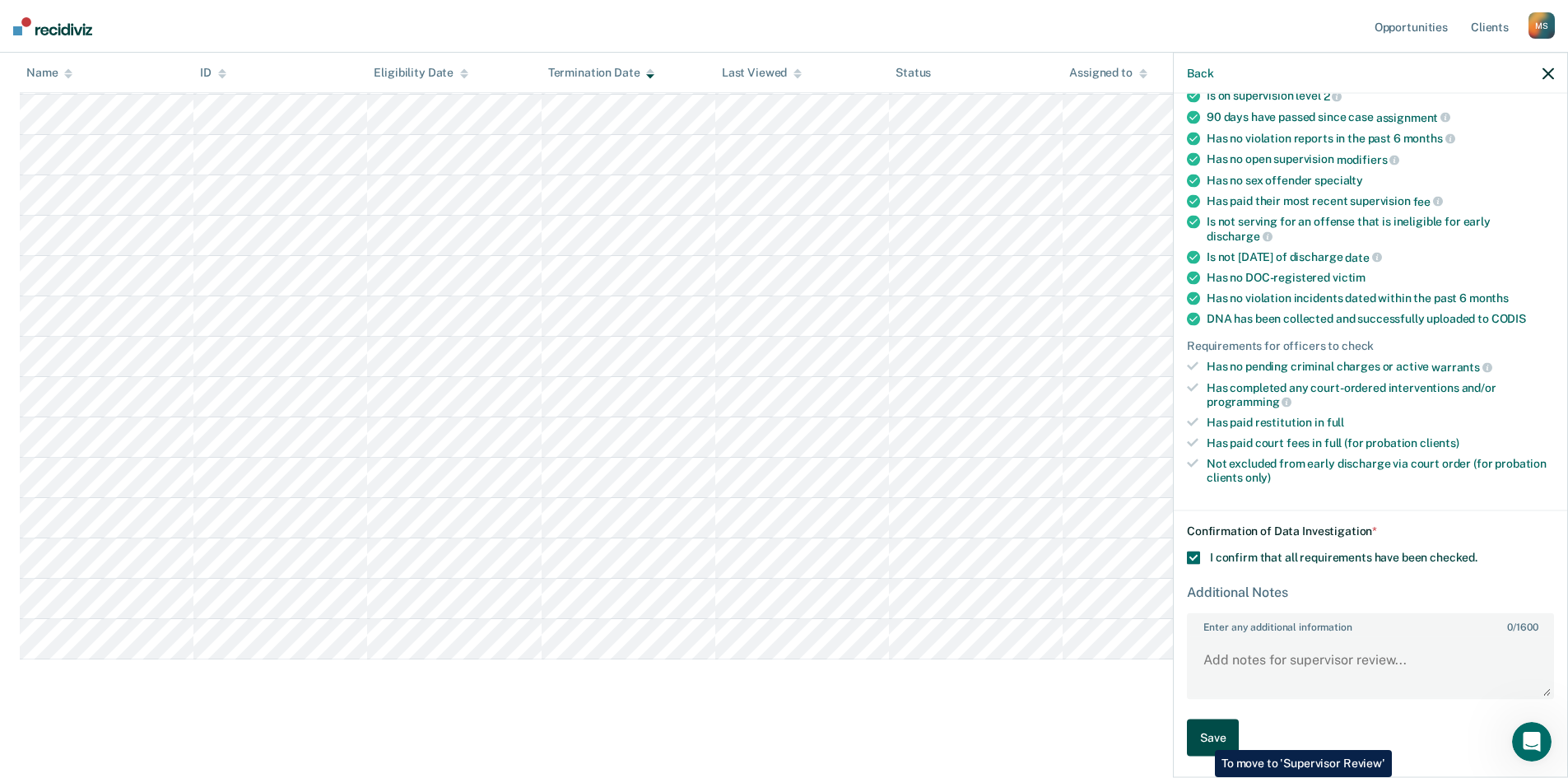 click on "Save" at bounding box center (1212, 738) 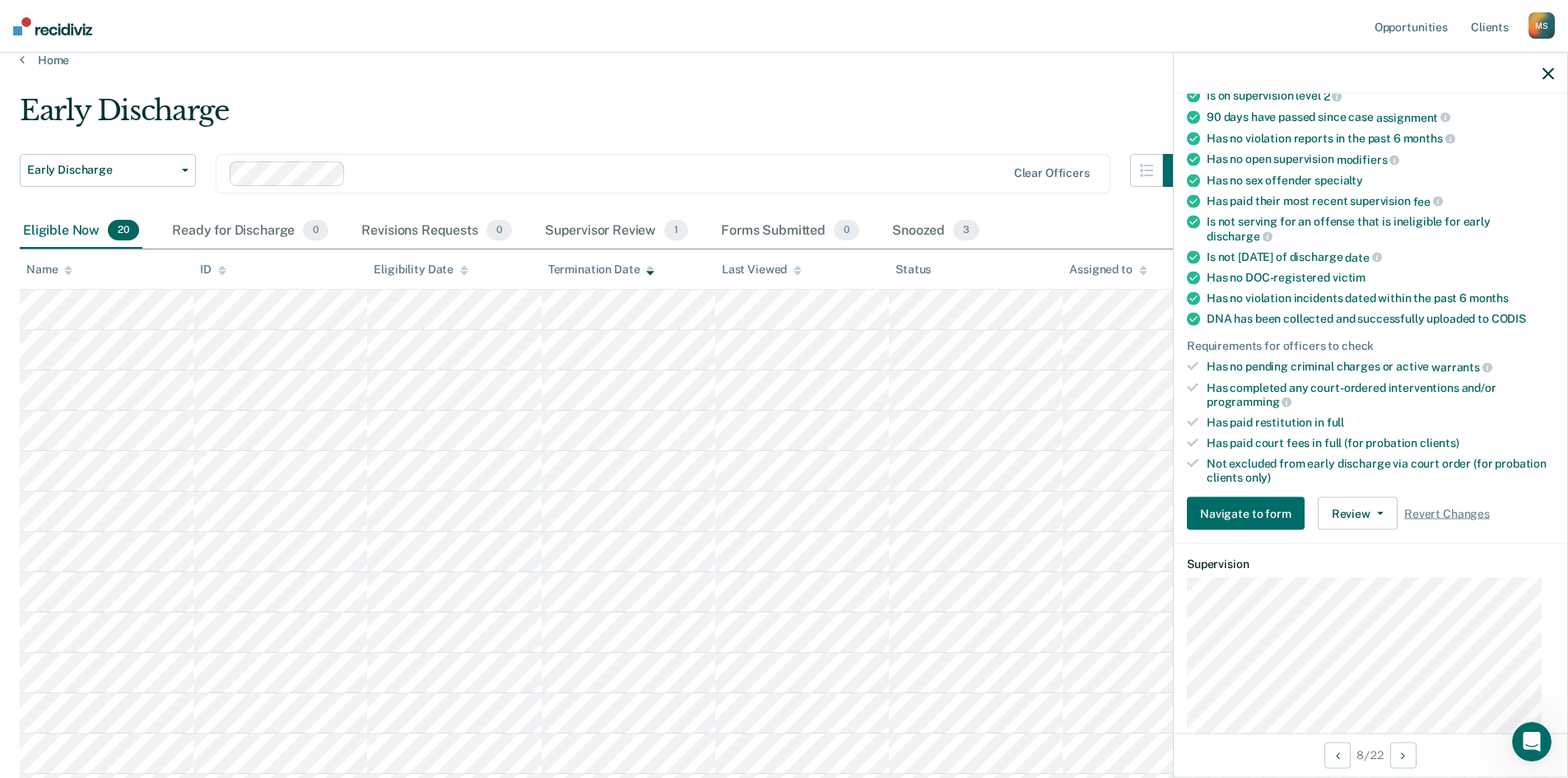 scroll, scrollTop: 0, scrollLeft: 0, axis: both 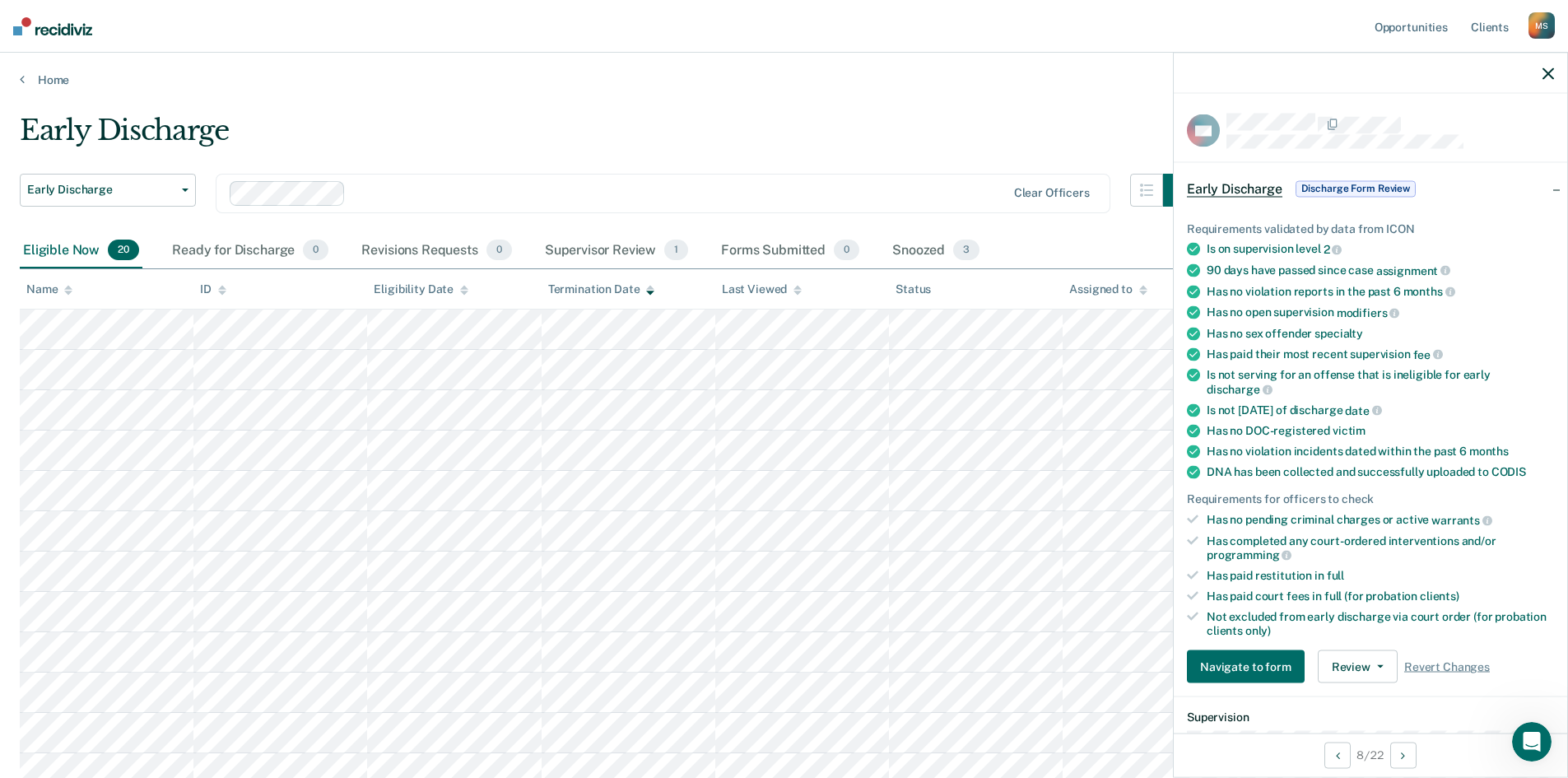 click 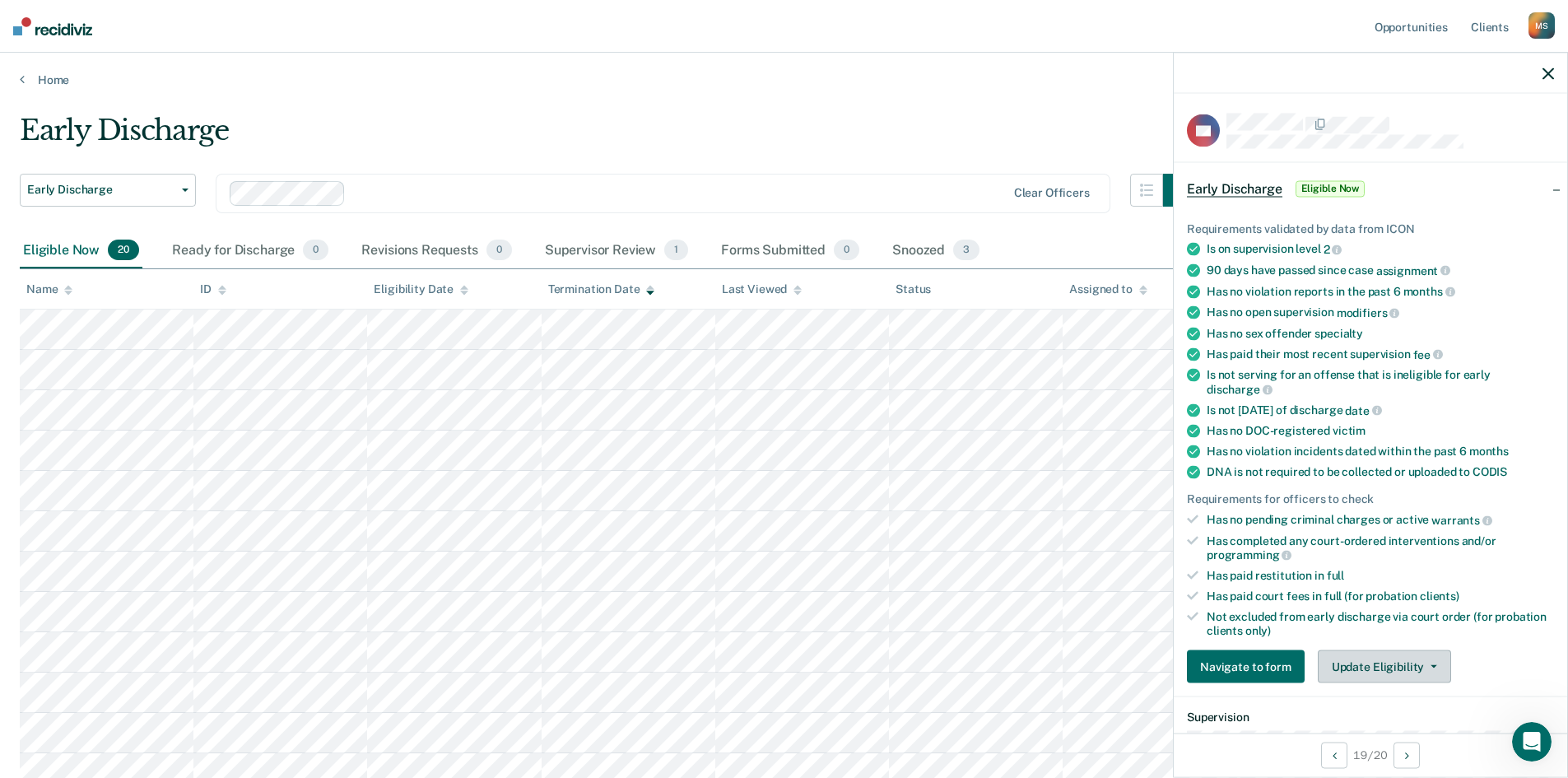 click on "Update Eligibility" at bounding box center [1384, 667] 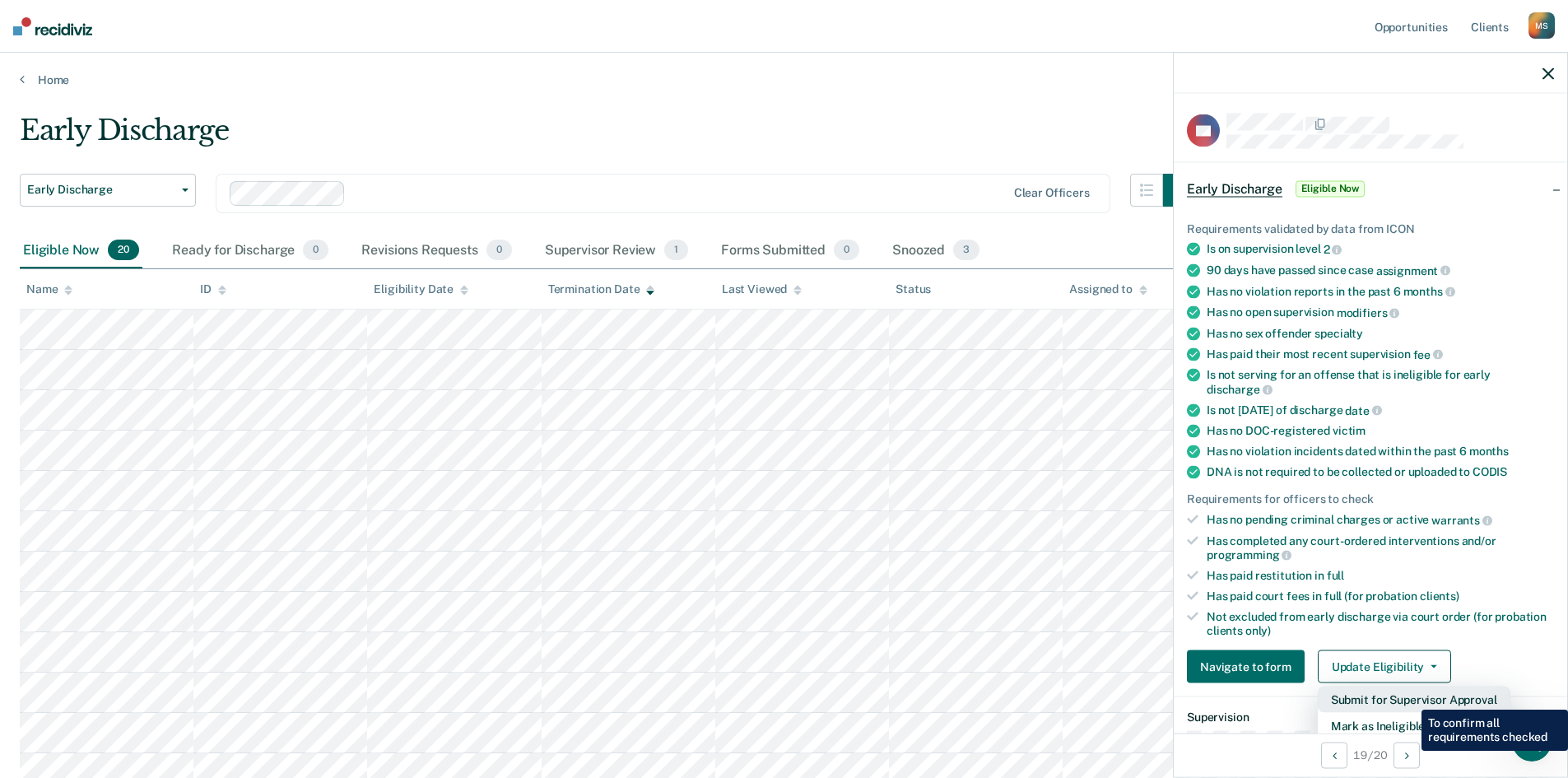 click on "Submit for Supervisor Approval" at bounding box center [1414, 700] 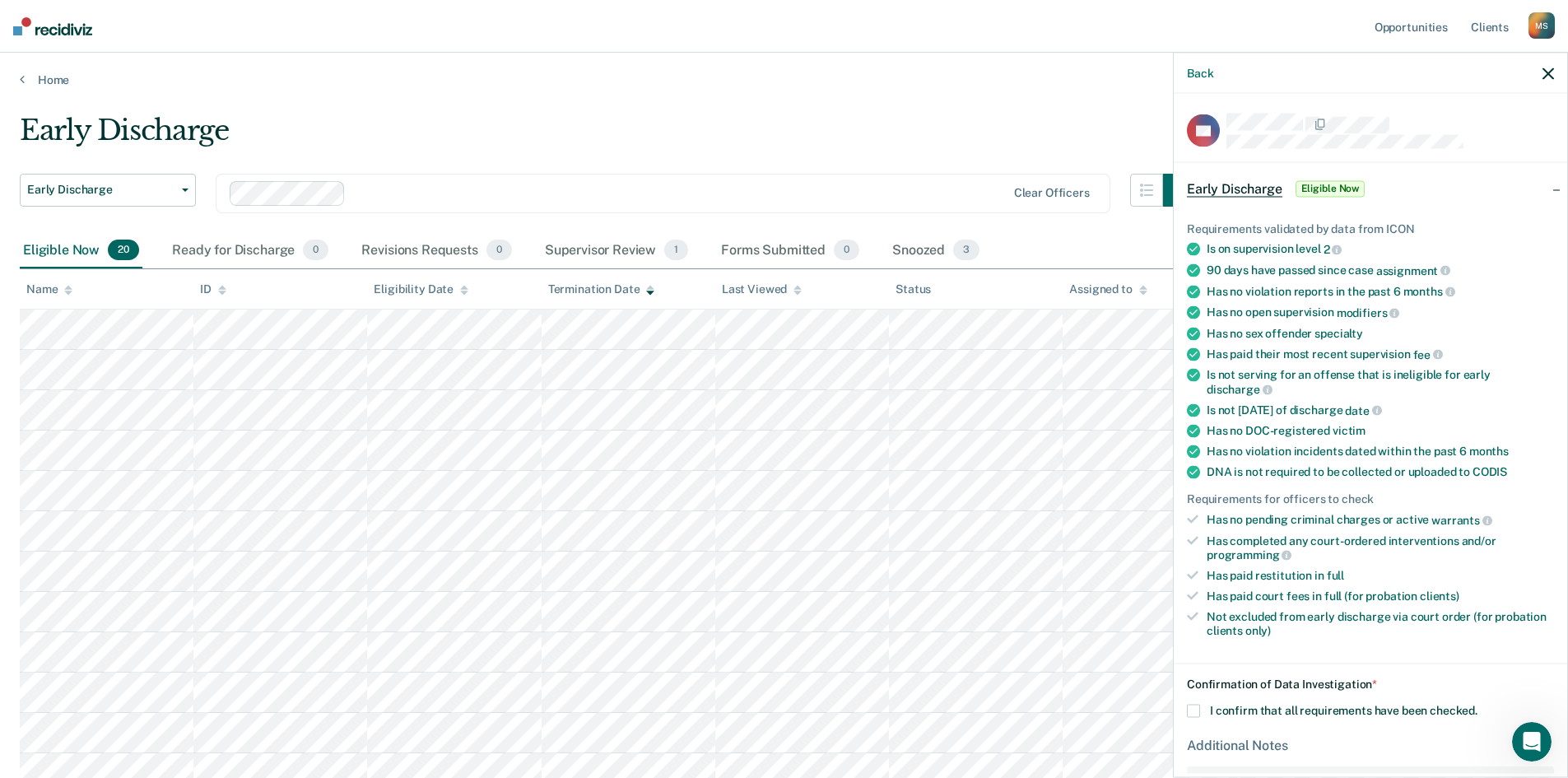 click at bounding box center (1193, 711) 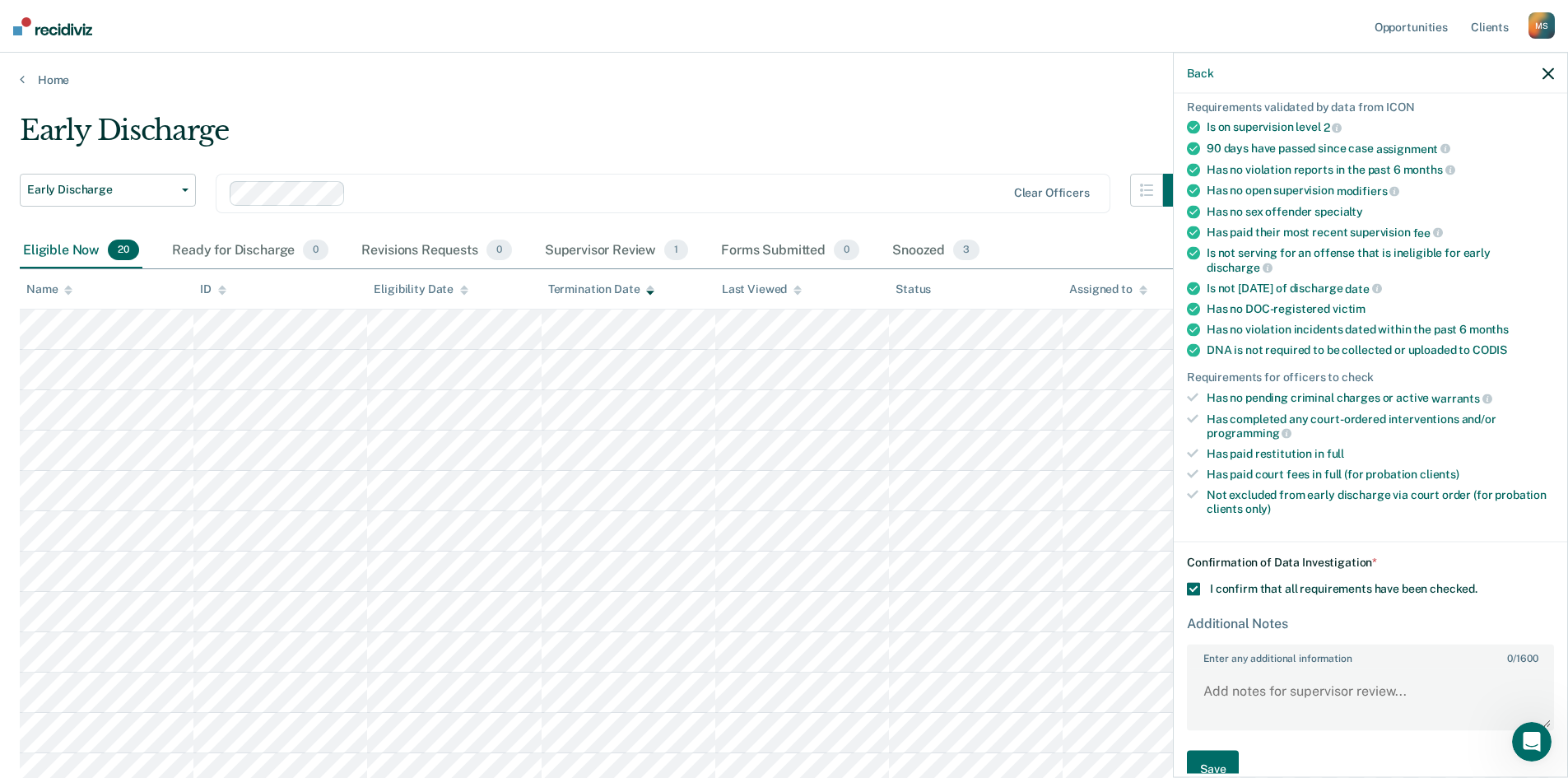 scroll, scrollTop: 153, scrollLeft: 0, axis: vertical 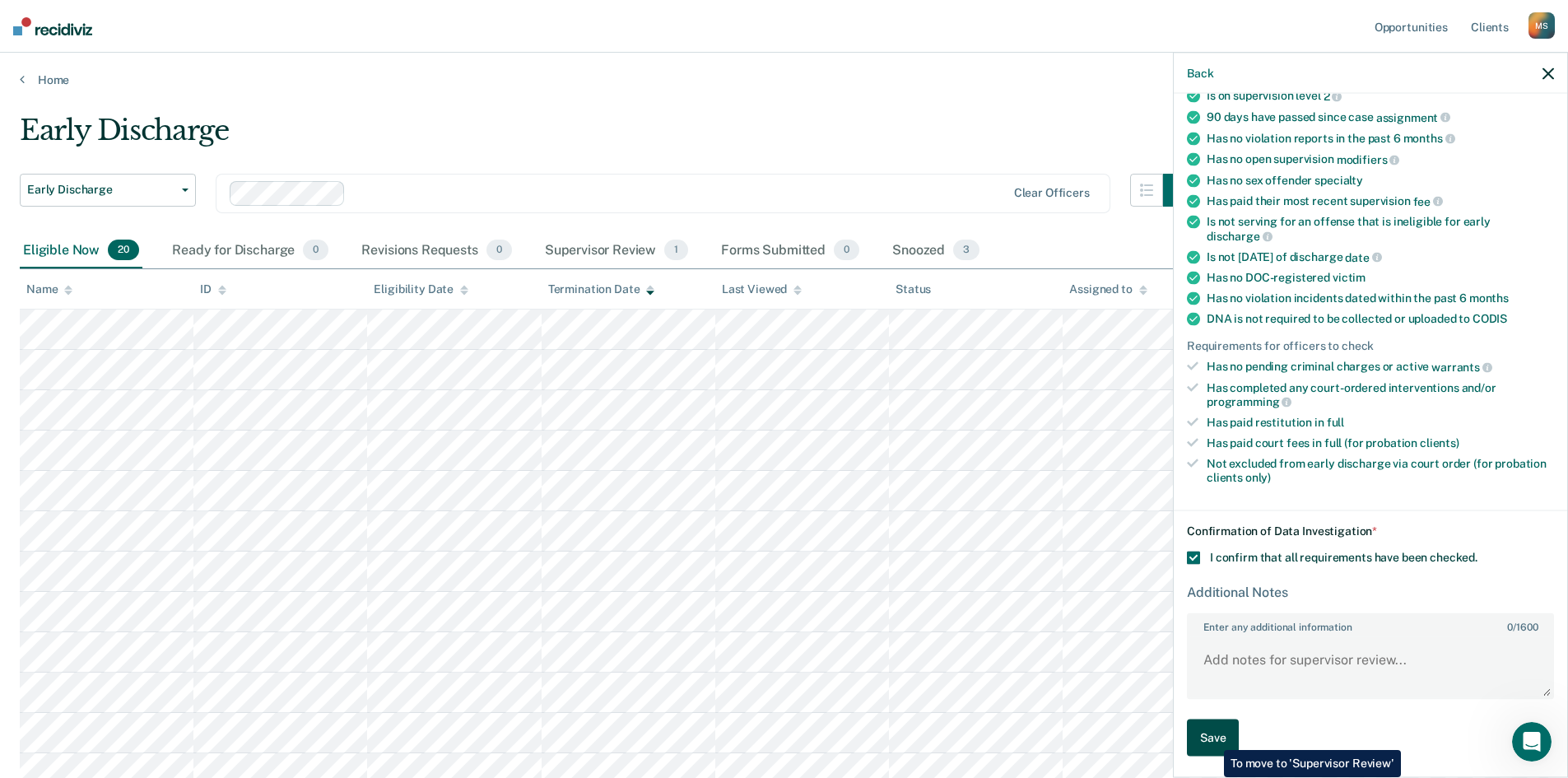 click on "Save" at bounding box center [1212, 738] 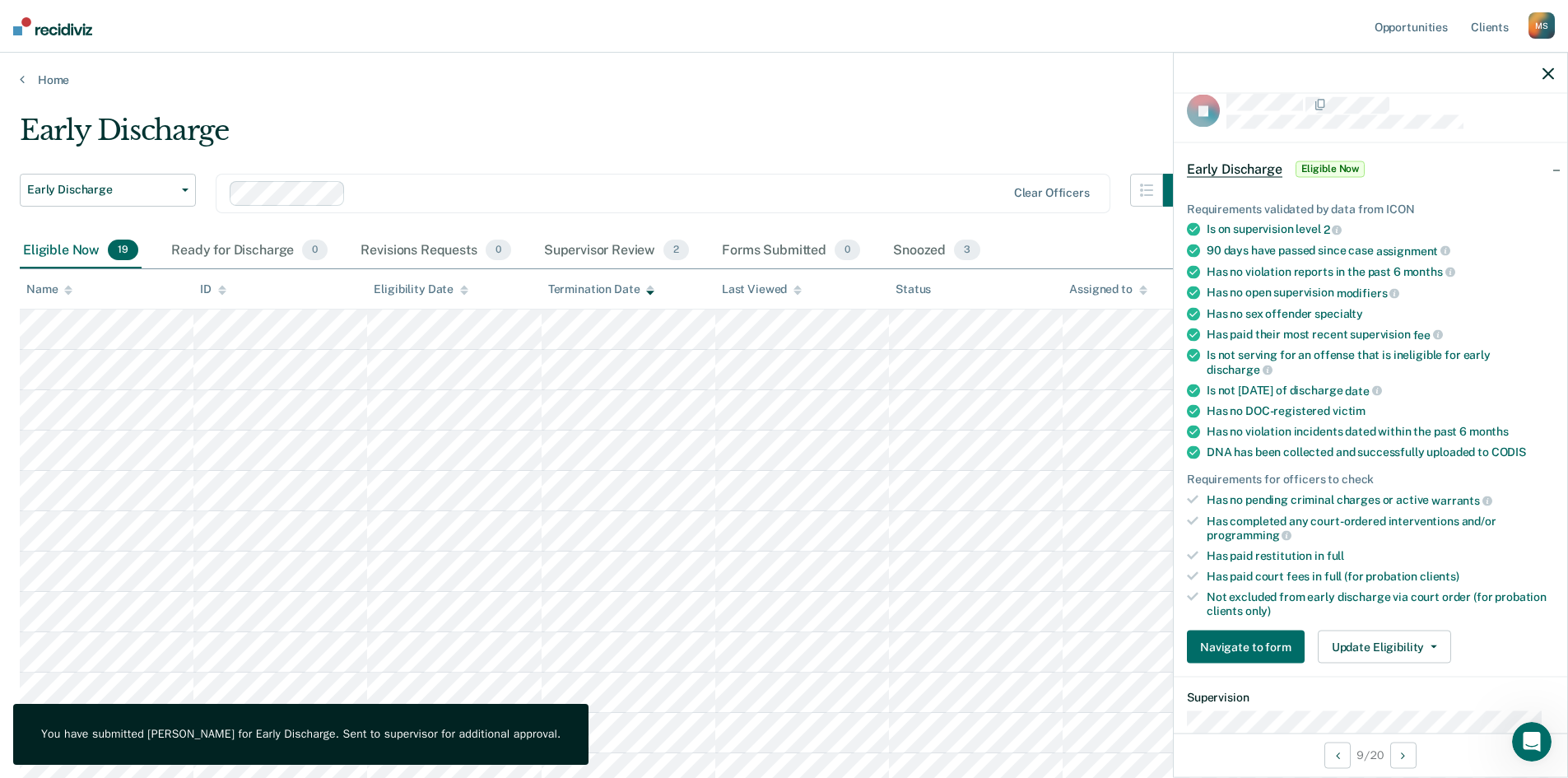 scroll, scrollTop: 0, scrollLeft: 0, axis: both 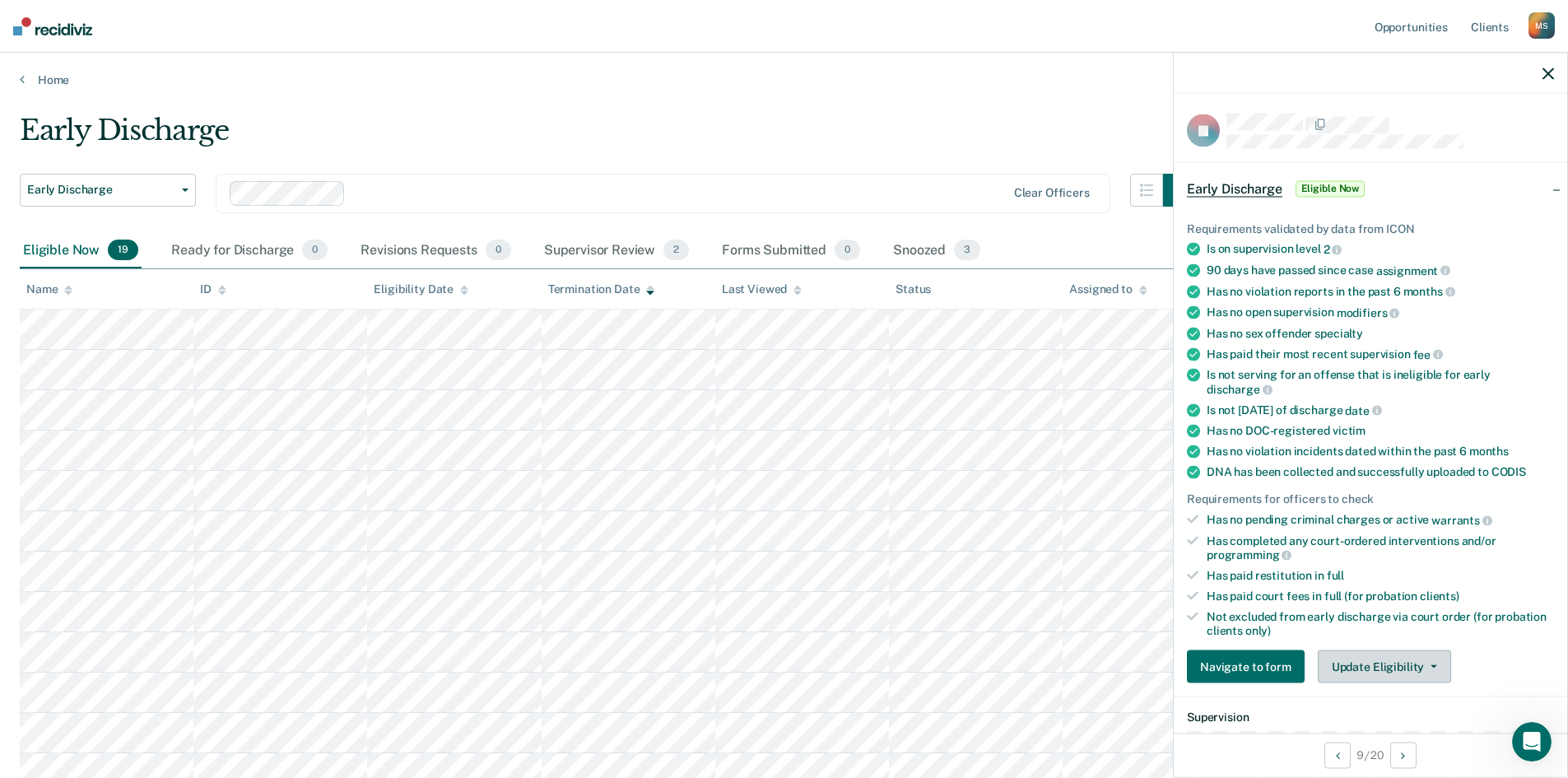 click on "Update Eligibility" at bounding box center [1384, 667] 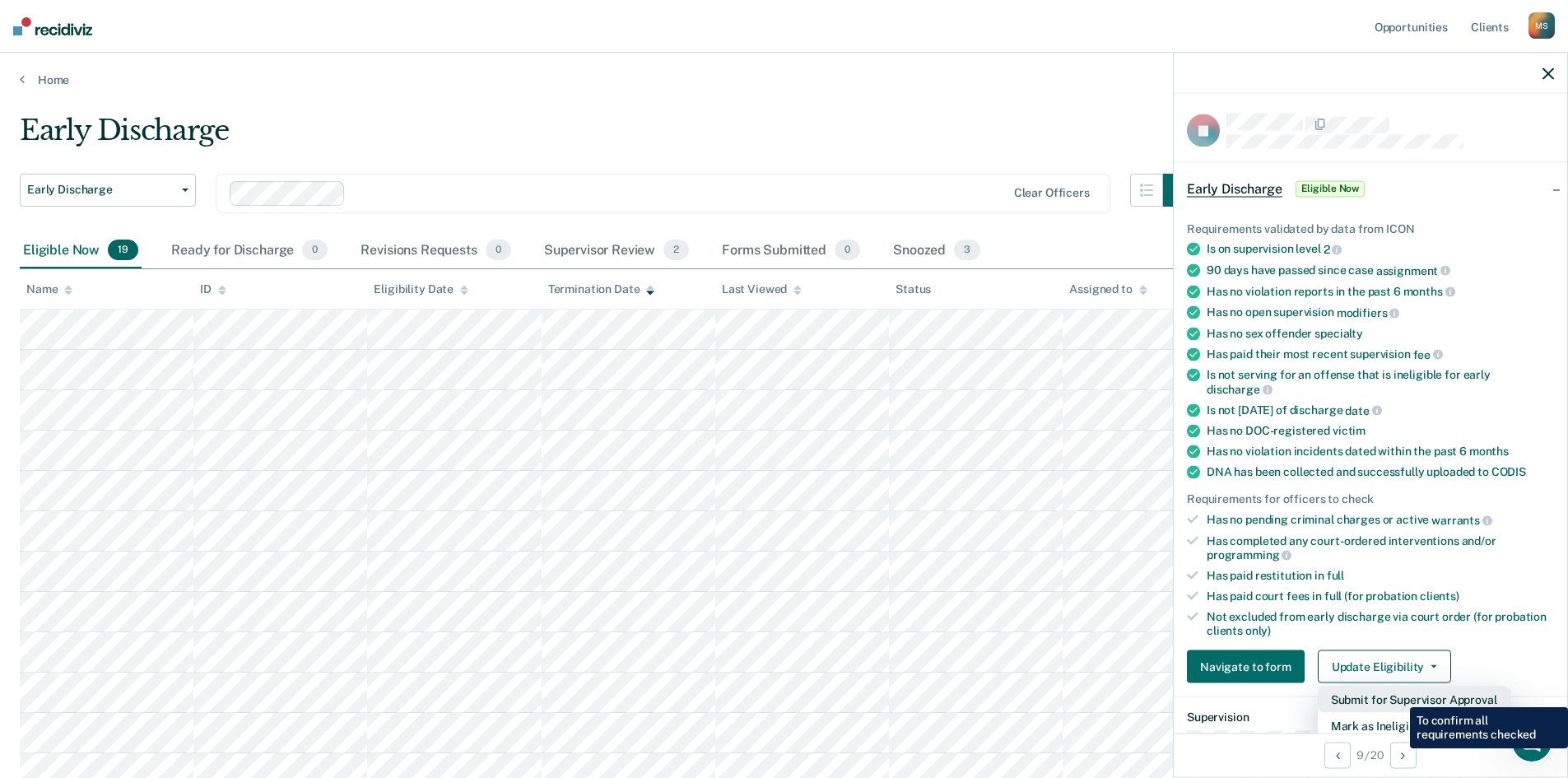 click on "Submit for Supervisor Approval" at bounding box center (1414, 700) 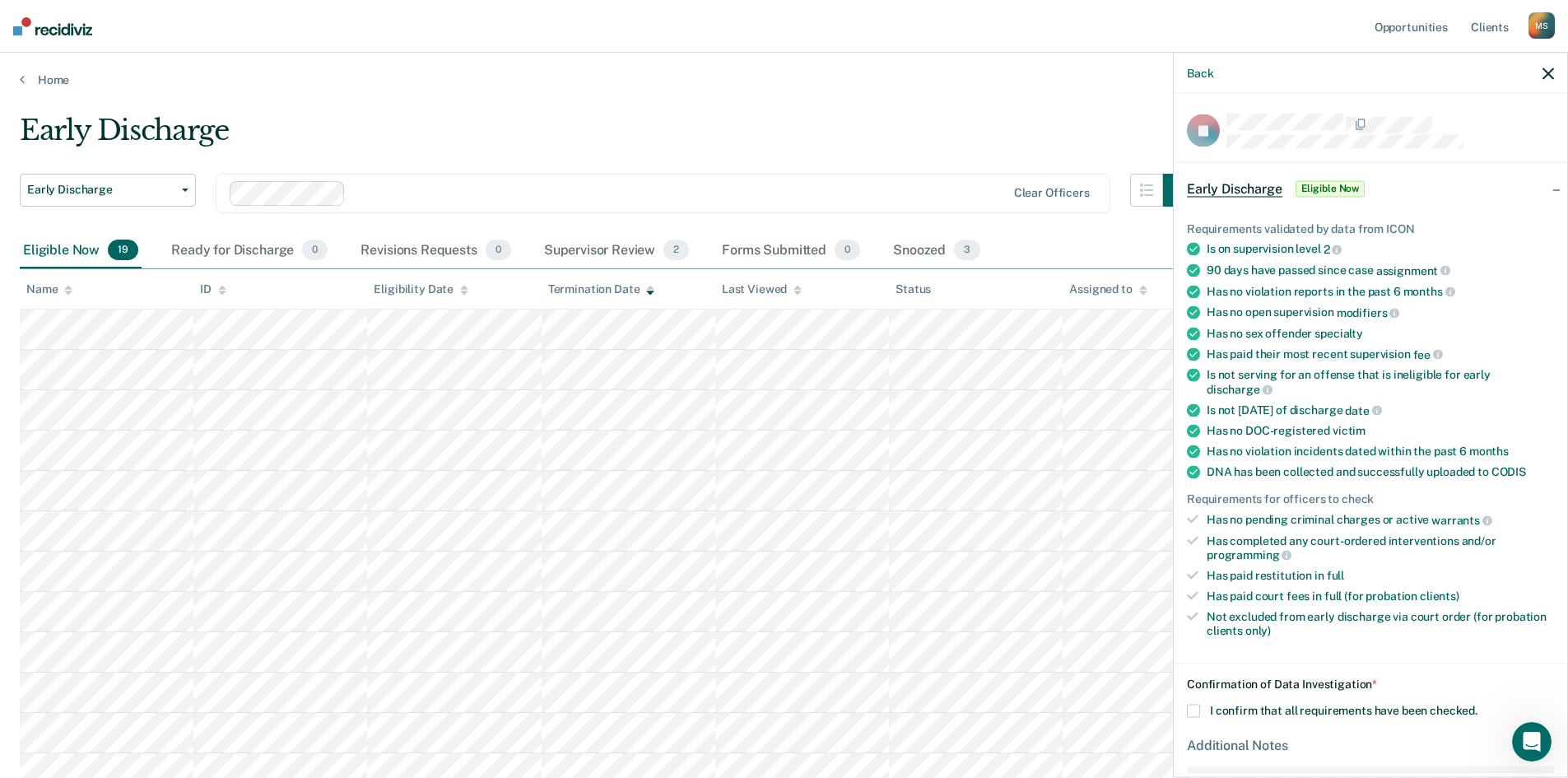 click at bounding box center (1193, 711) 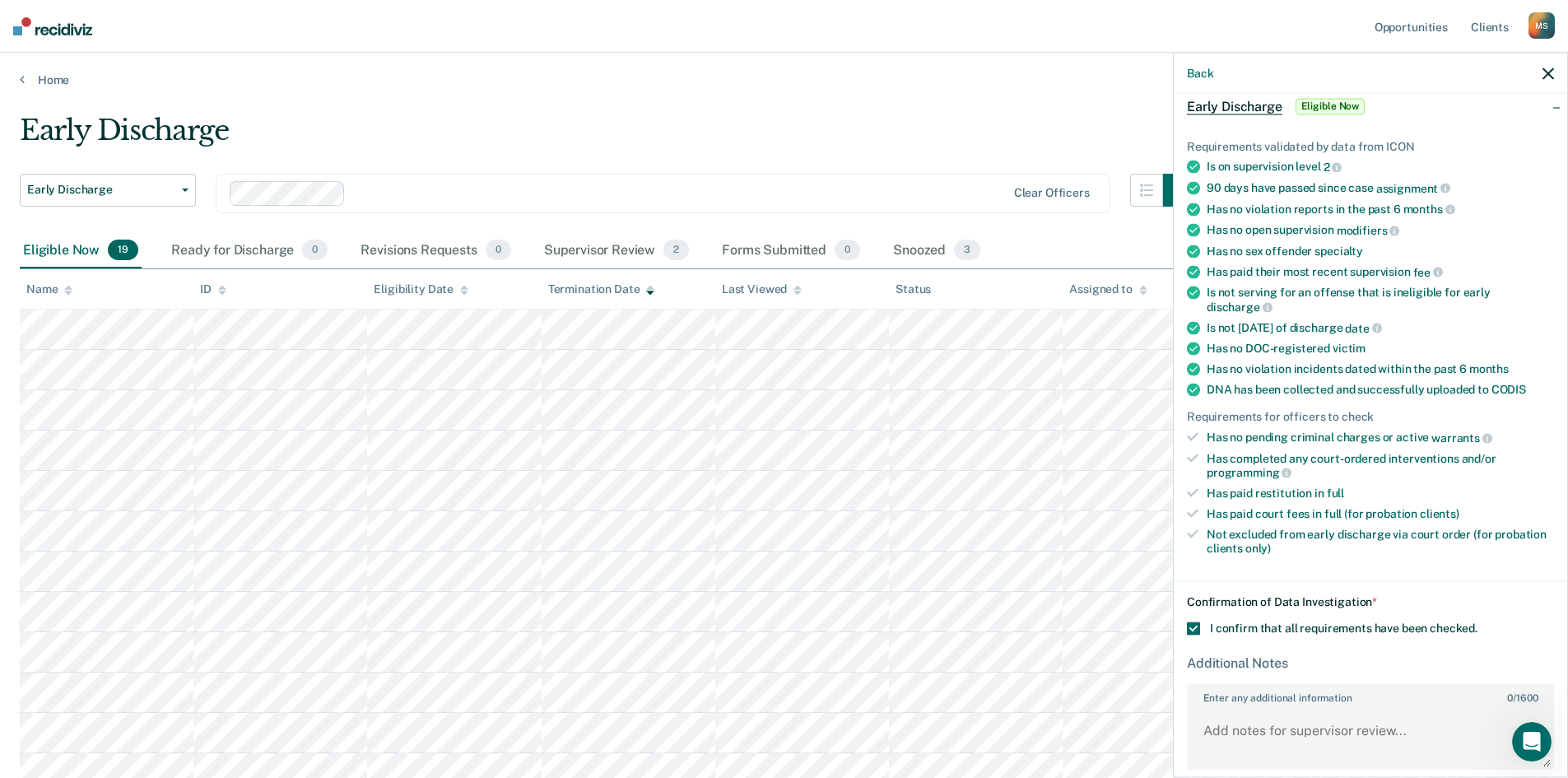 scroll, scrollTop: 153, scrollLeft: 0, axis: vertical 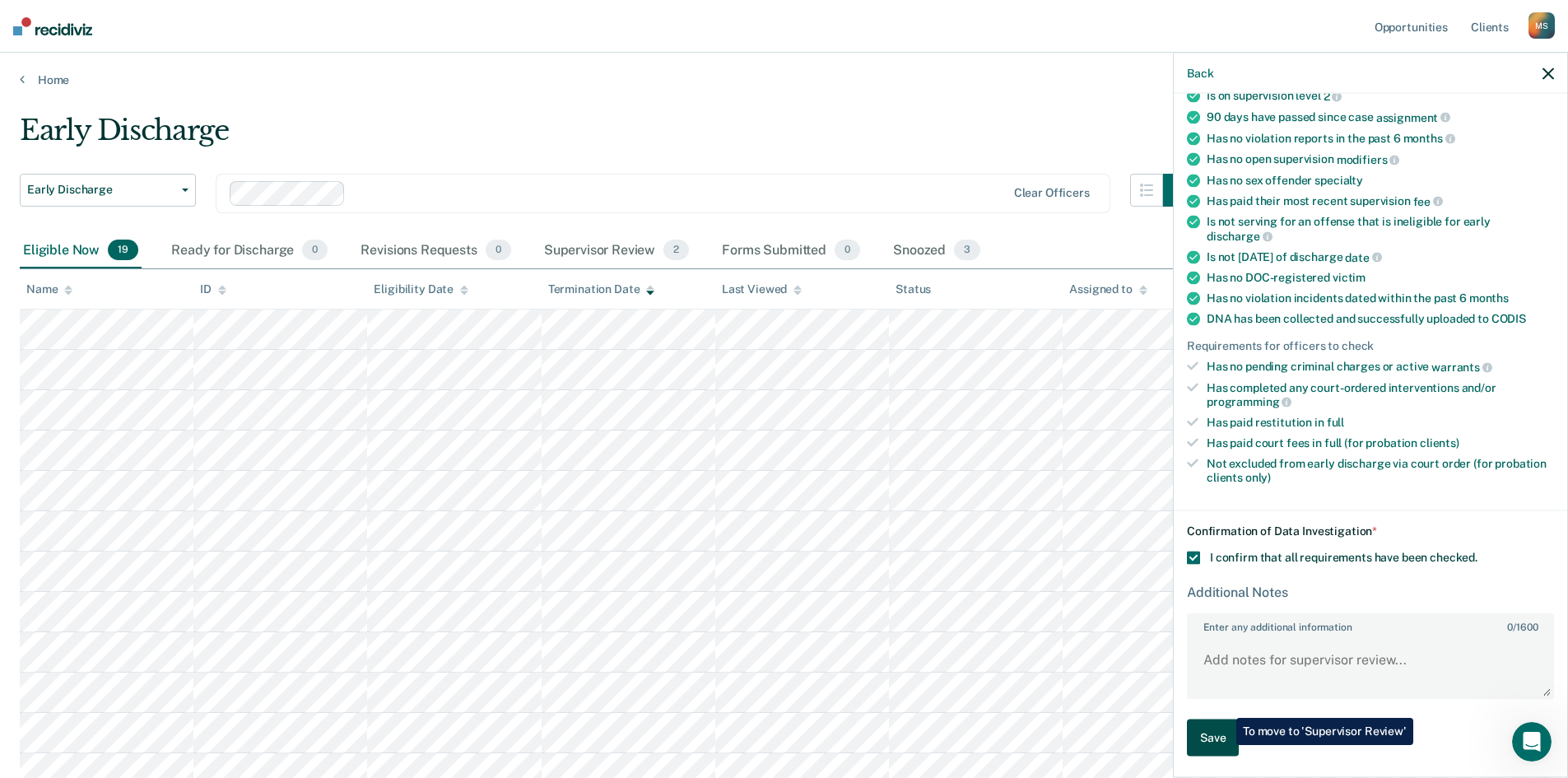 click on "Save" at bounding box center (1212, 738) 